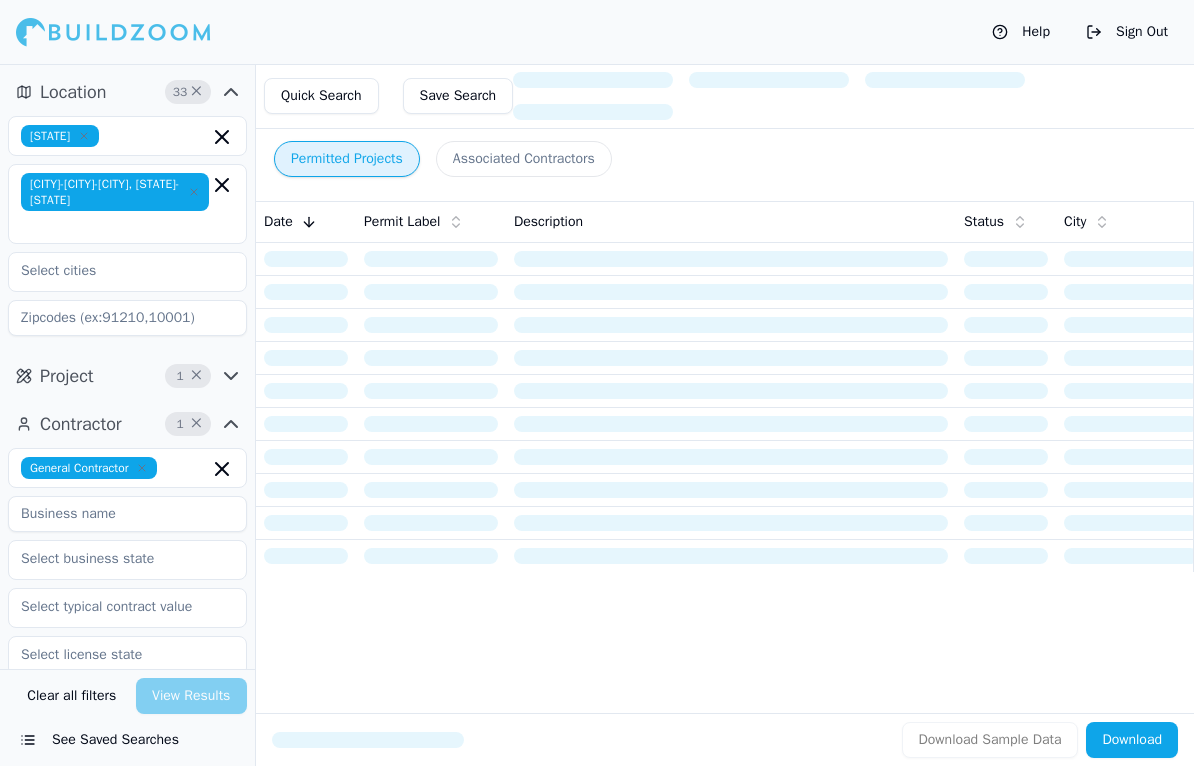 scroll, scrollTop: 0, scrollLeft: 0, axis: both 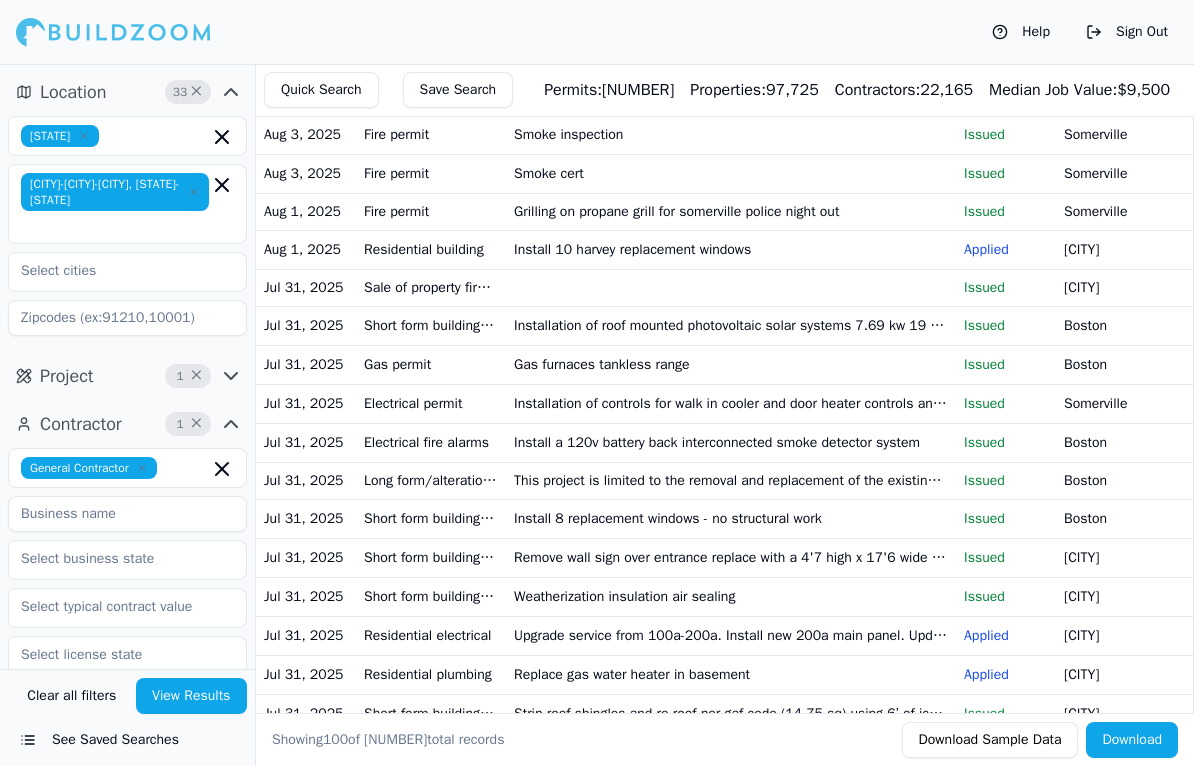 click on "[CITY]" at bounding box center [1131, 635] 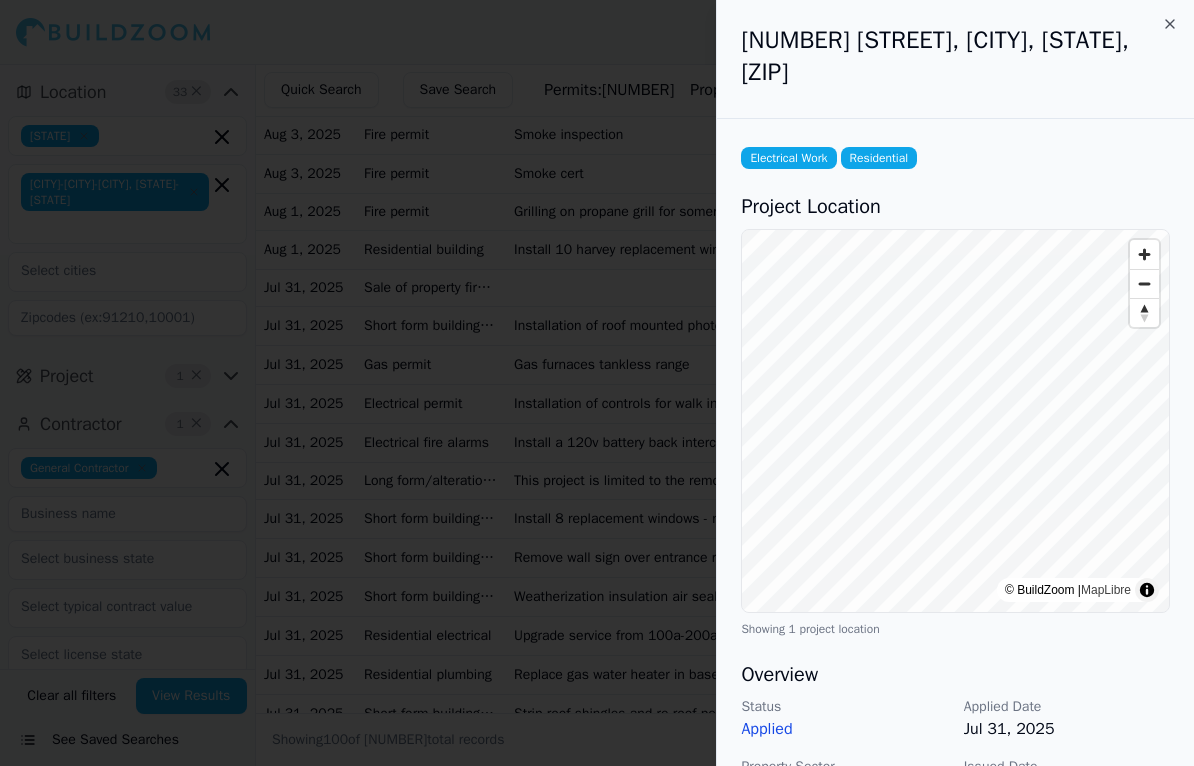 scroll, scrollTop: 327, scrollLeft: 0, axis: vertical 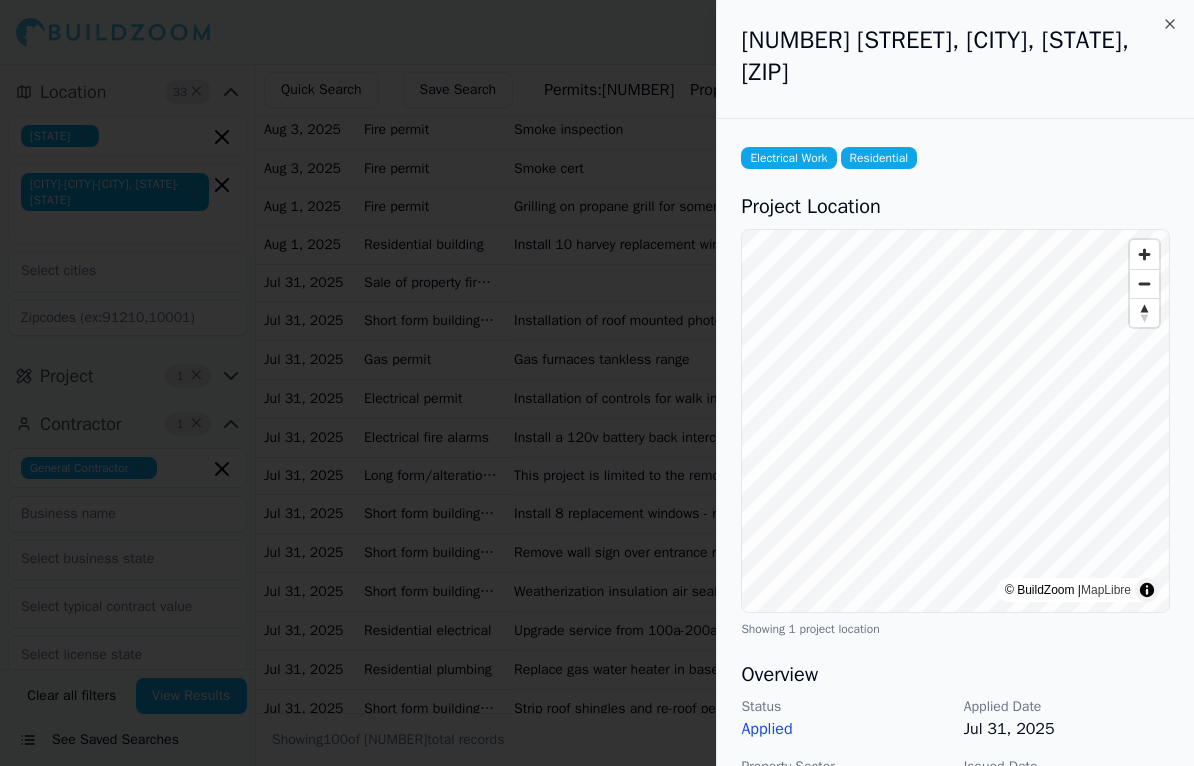 click on "[NUMBER] [STREET], [CITY], [STATE], [ZIP]" at bounding box center [955, 59] 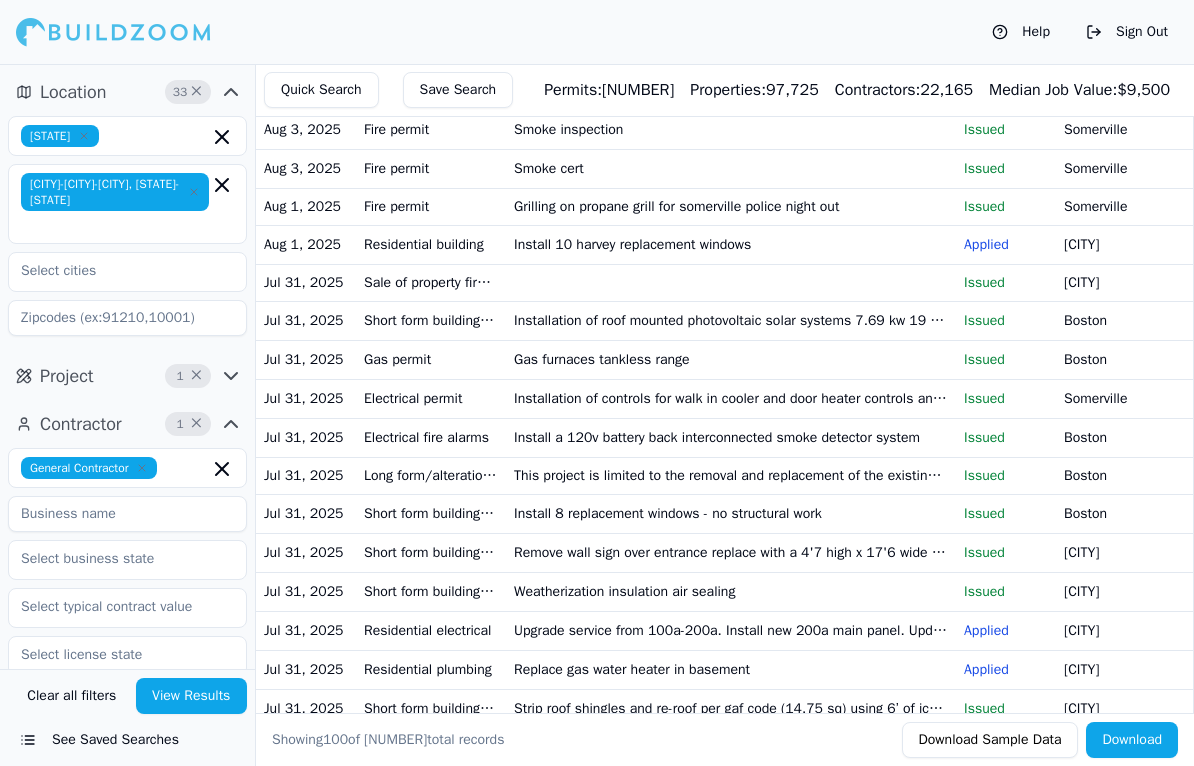 click on "View Results" at bounding box center [192, 696] 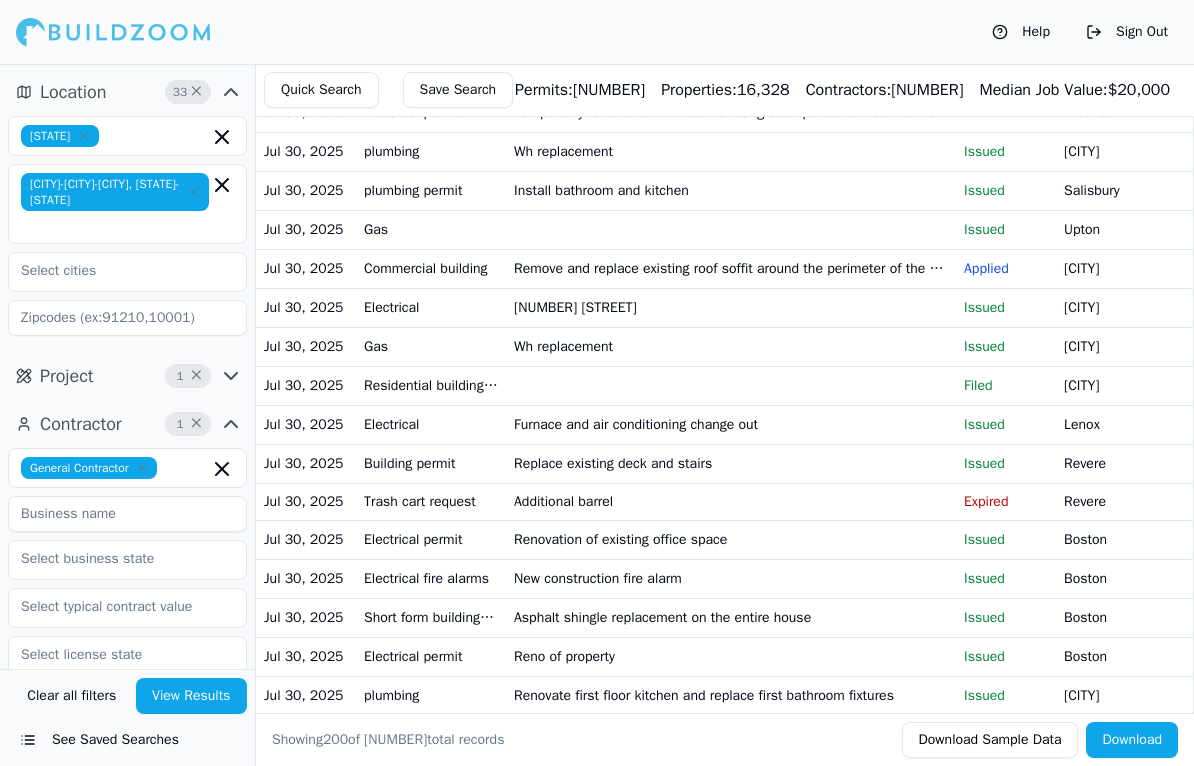 scroll, scrollTop: 347, scrollLeft: 0, axis: vertical 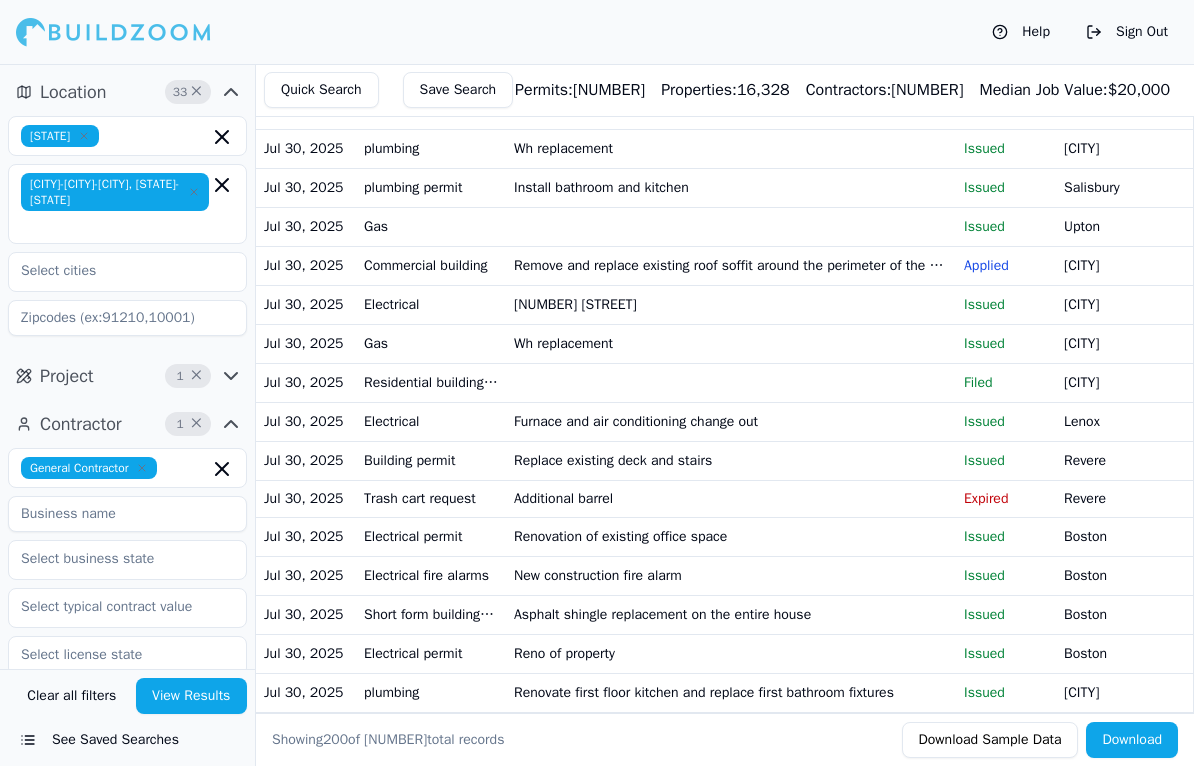 click on "Renovation of existing office space" at bounding box center (731, 536) 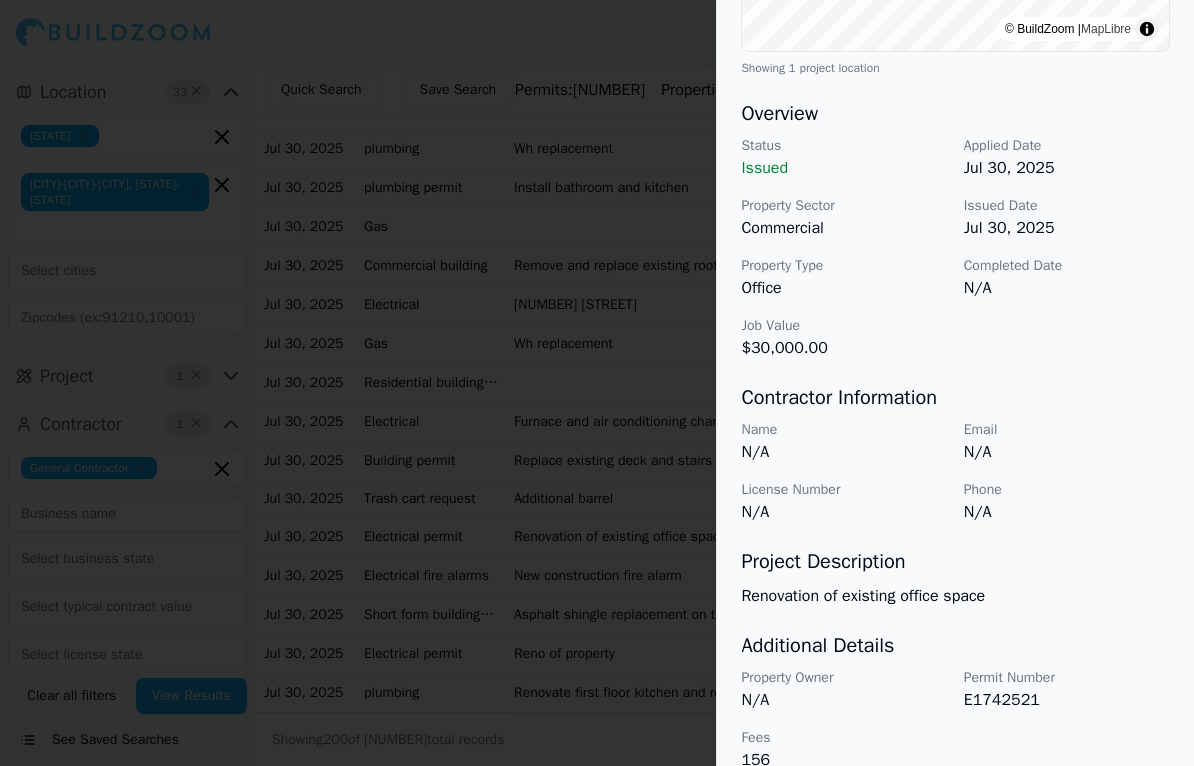 scroll, scrollTop: 559, scrollLeft: 0, axis: vertical 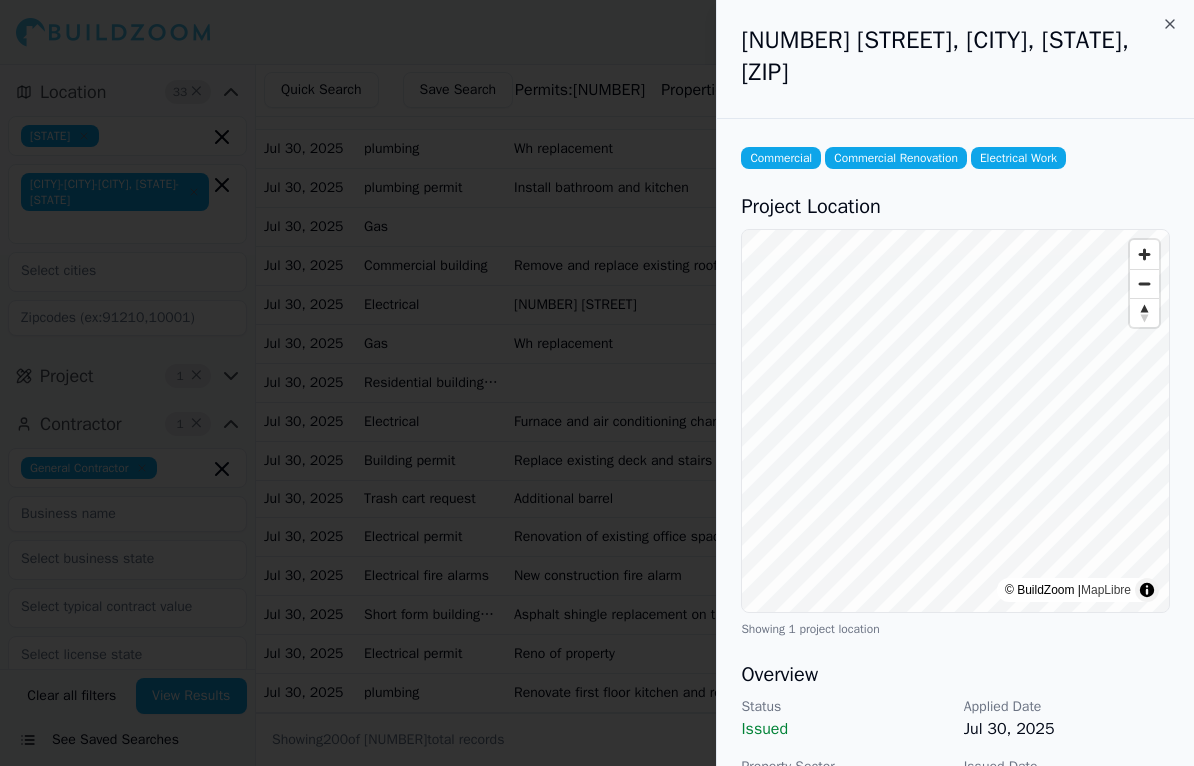 click at bounding box center (597, 383) 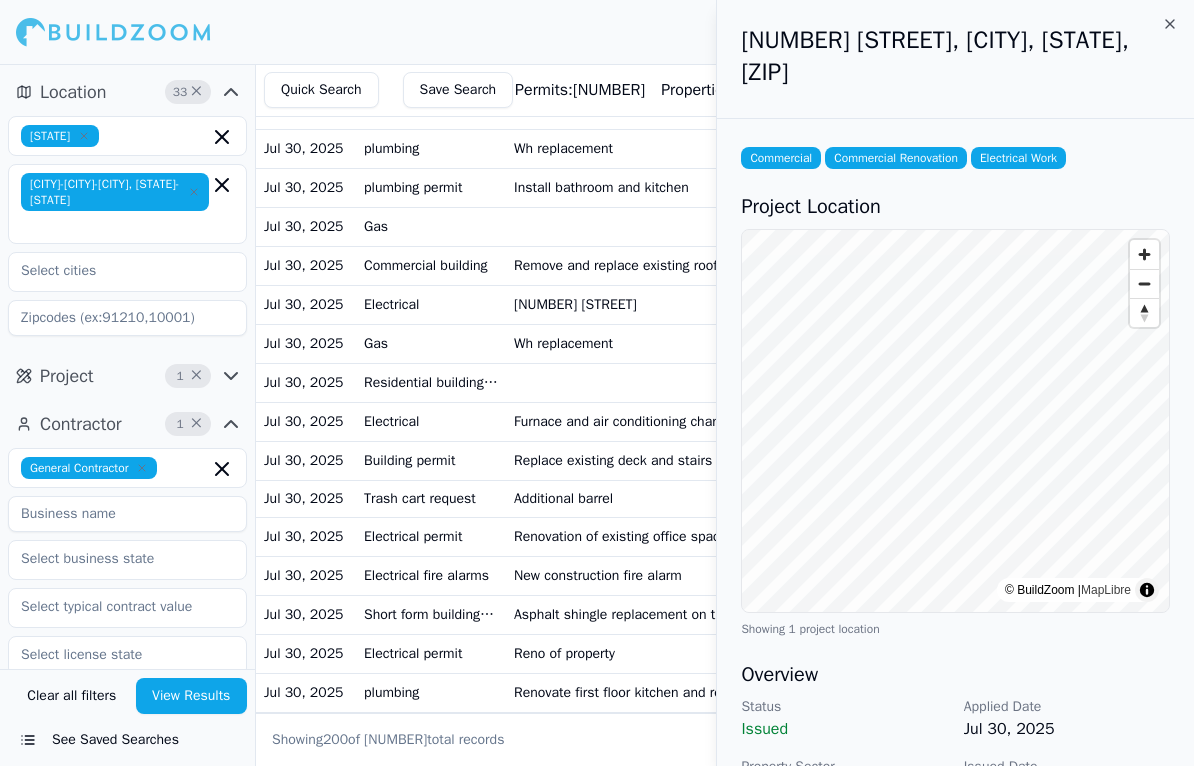scroll, scrollTop: 0, scrollLeft: 0, axis: both 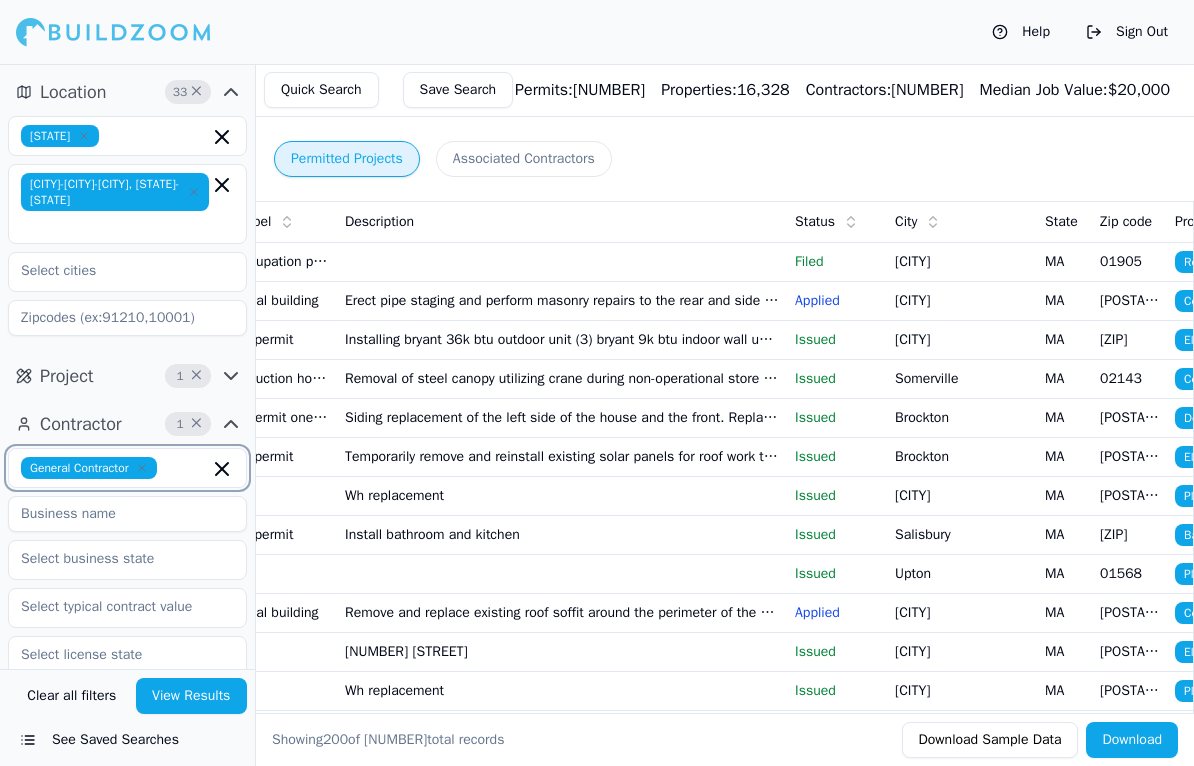 click at bounding box center [187, 468] 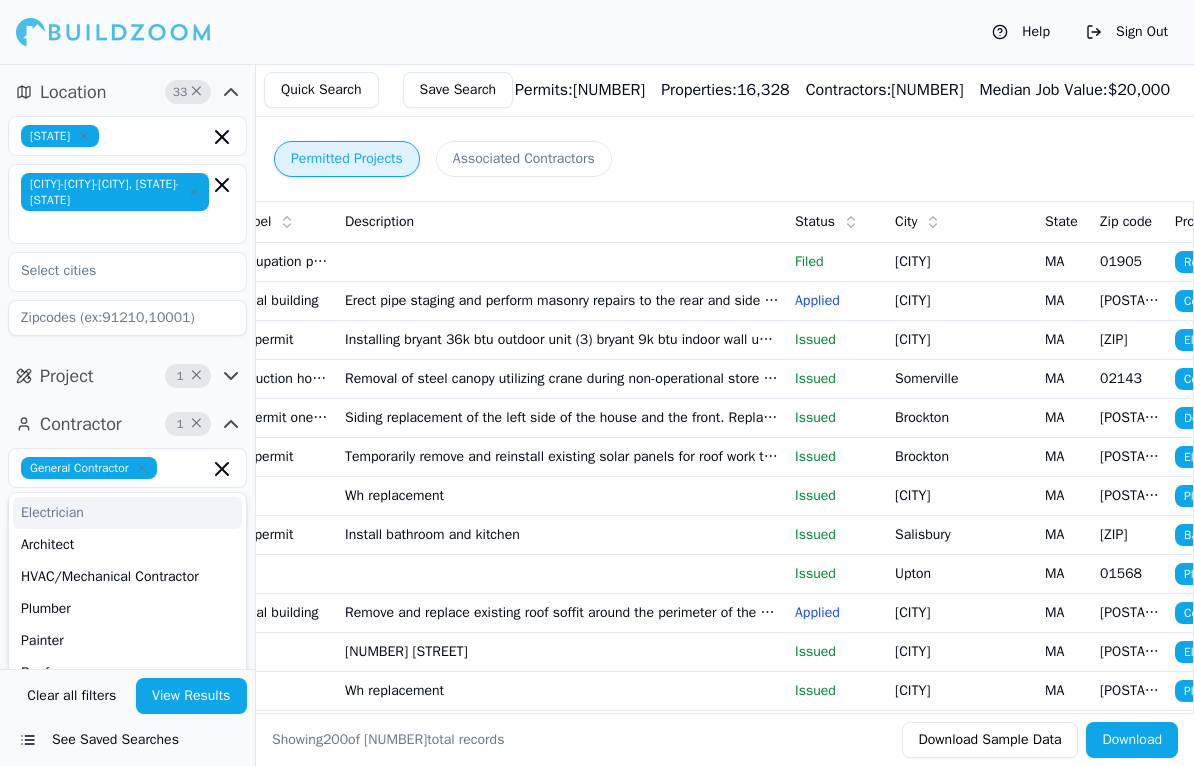 click 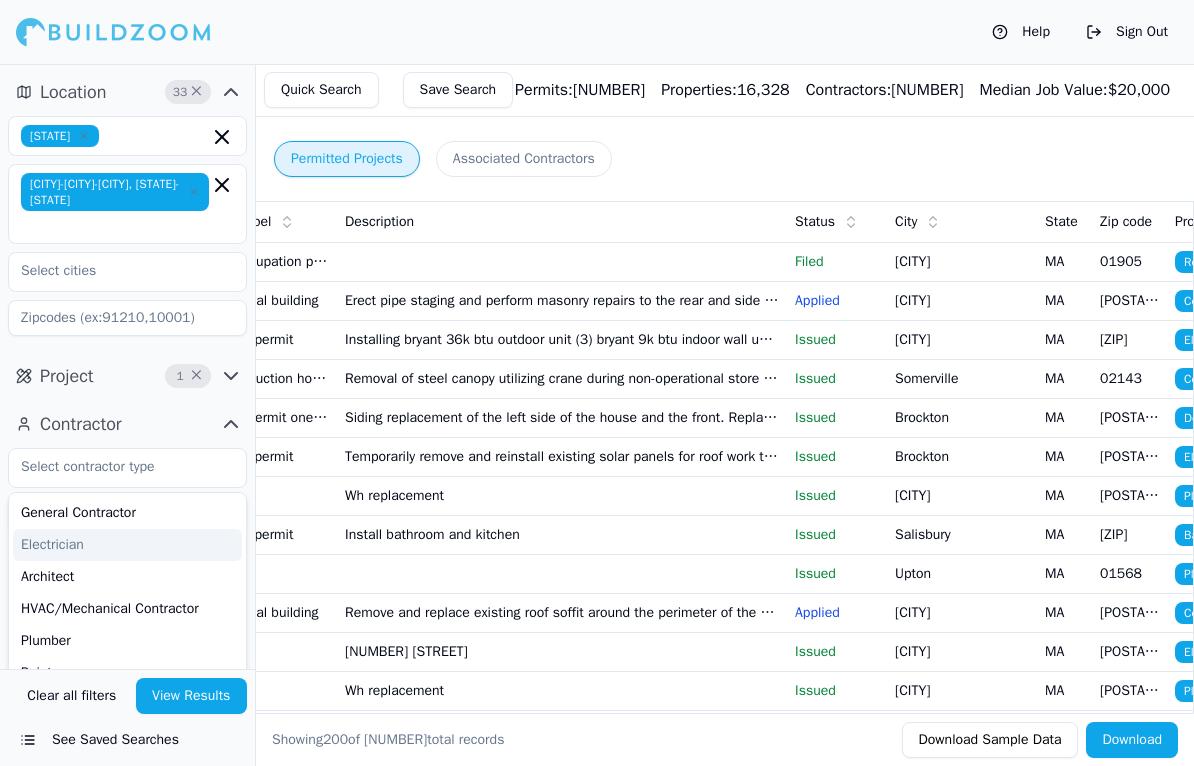 click on "View Results" at bounding box center (192, 696) 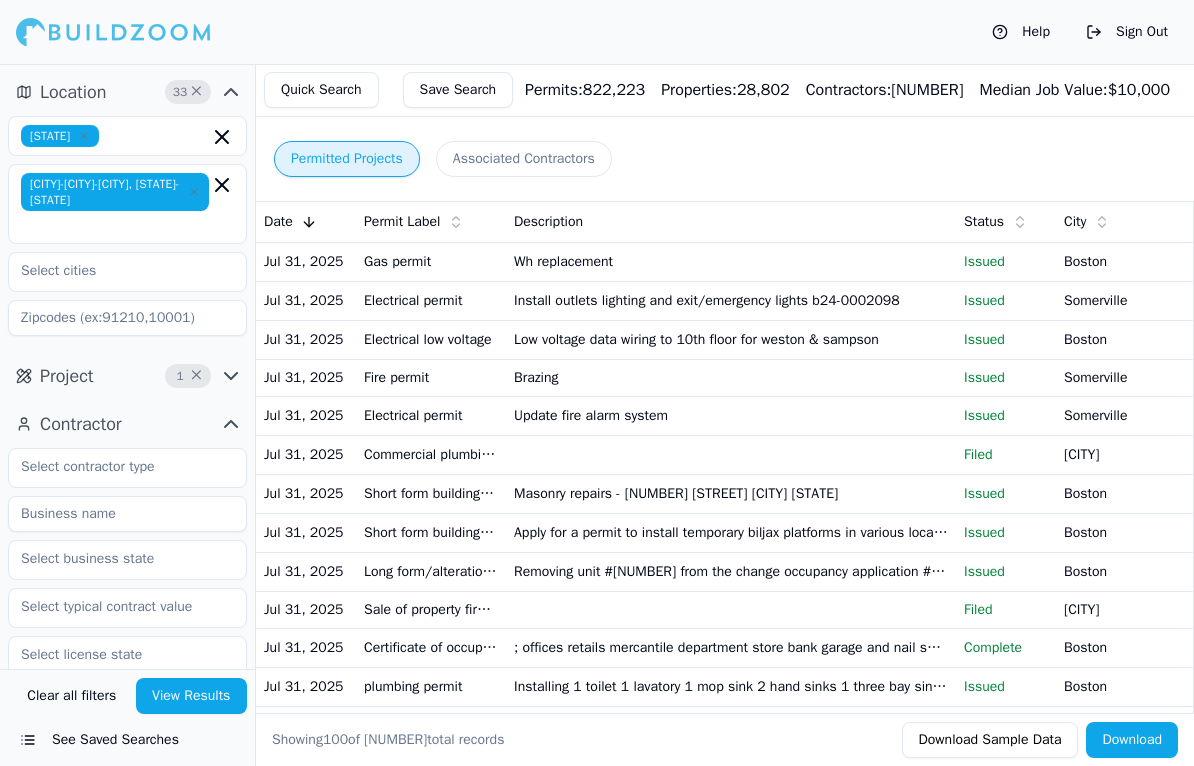 scroll, scrollTop: 0, scrollLeft: 0, axis: both 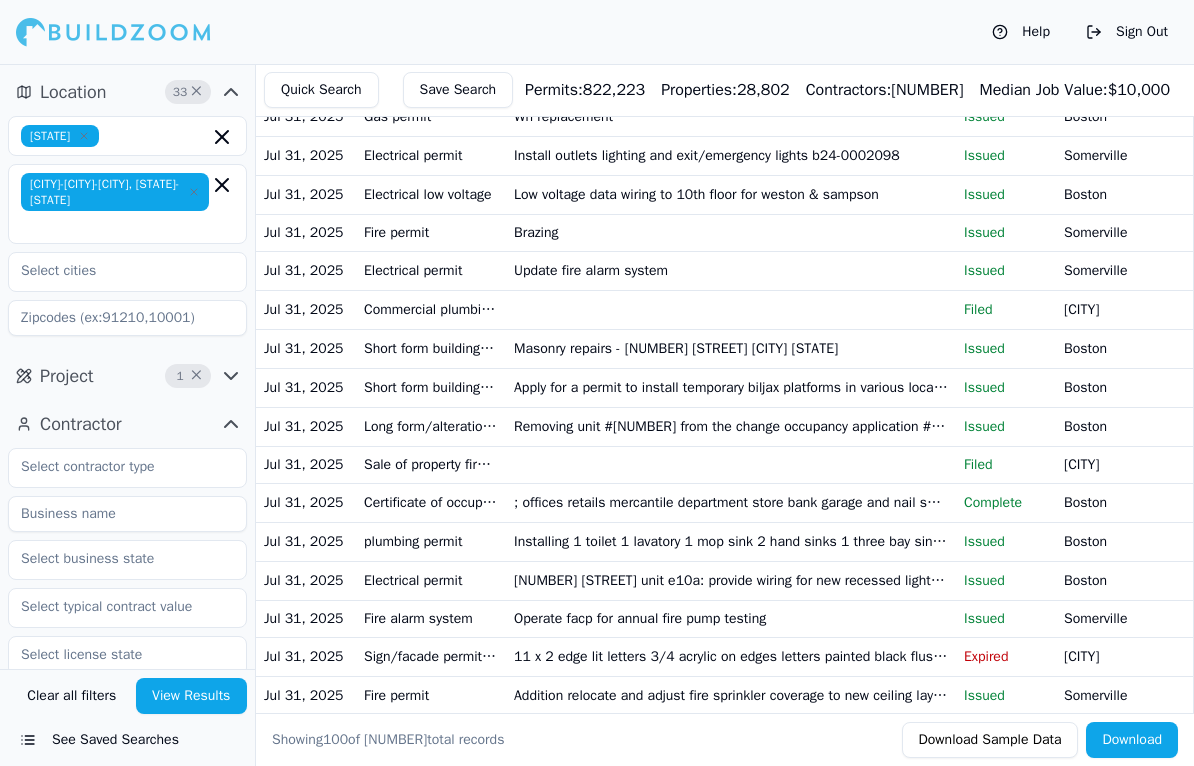 click on "Jul 31, 2025" at bounding box center [306, 656] 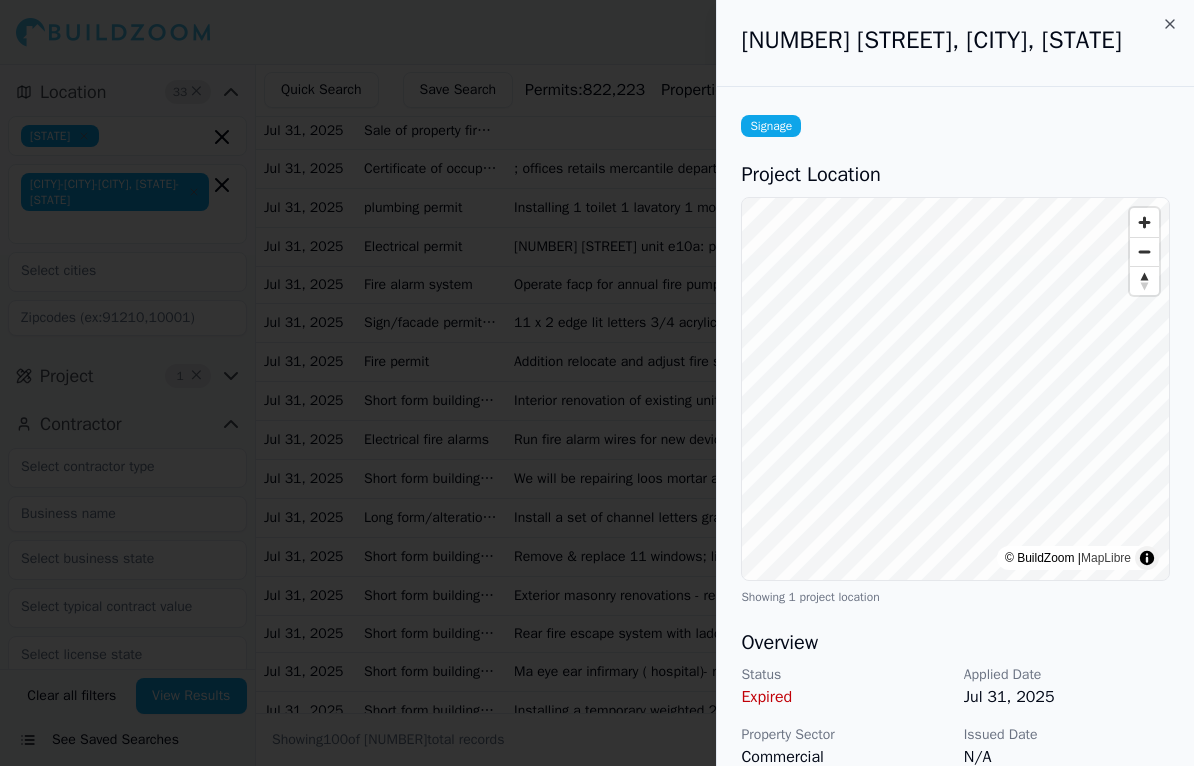 scroll, scrollTop: 480, scrollLeft: 0, axis: vertical 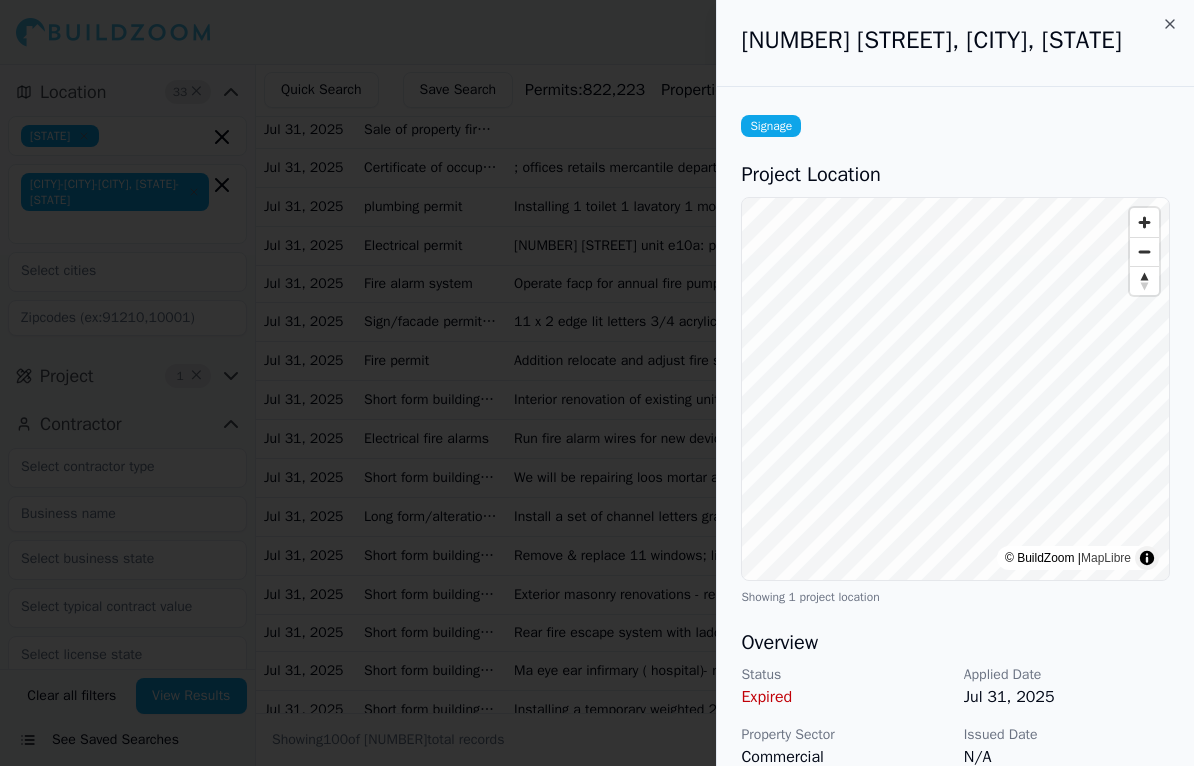 click 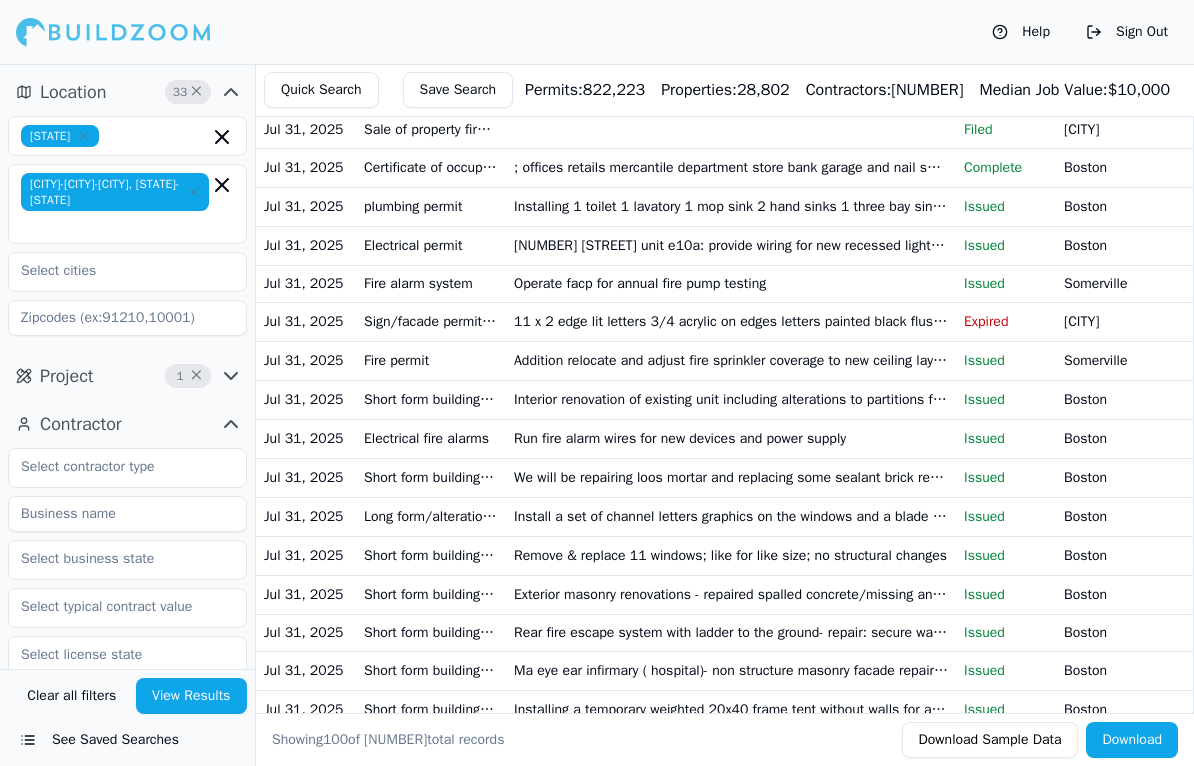 click on "Jul 31, 2025" at bounding box center (306, 670) 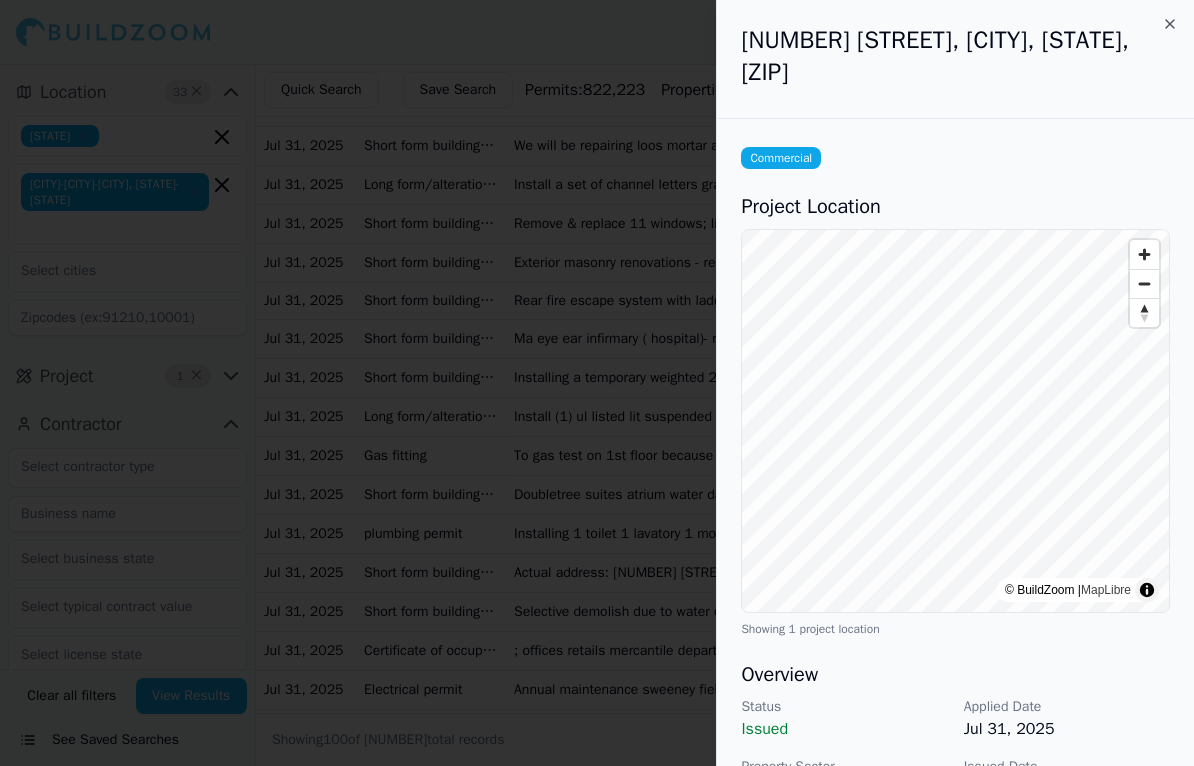 click on "[NUMBER] [STREET], [CITY], [STATE], [ZIP]" at bounding box center [955, 56] 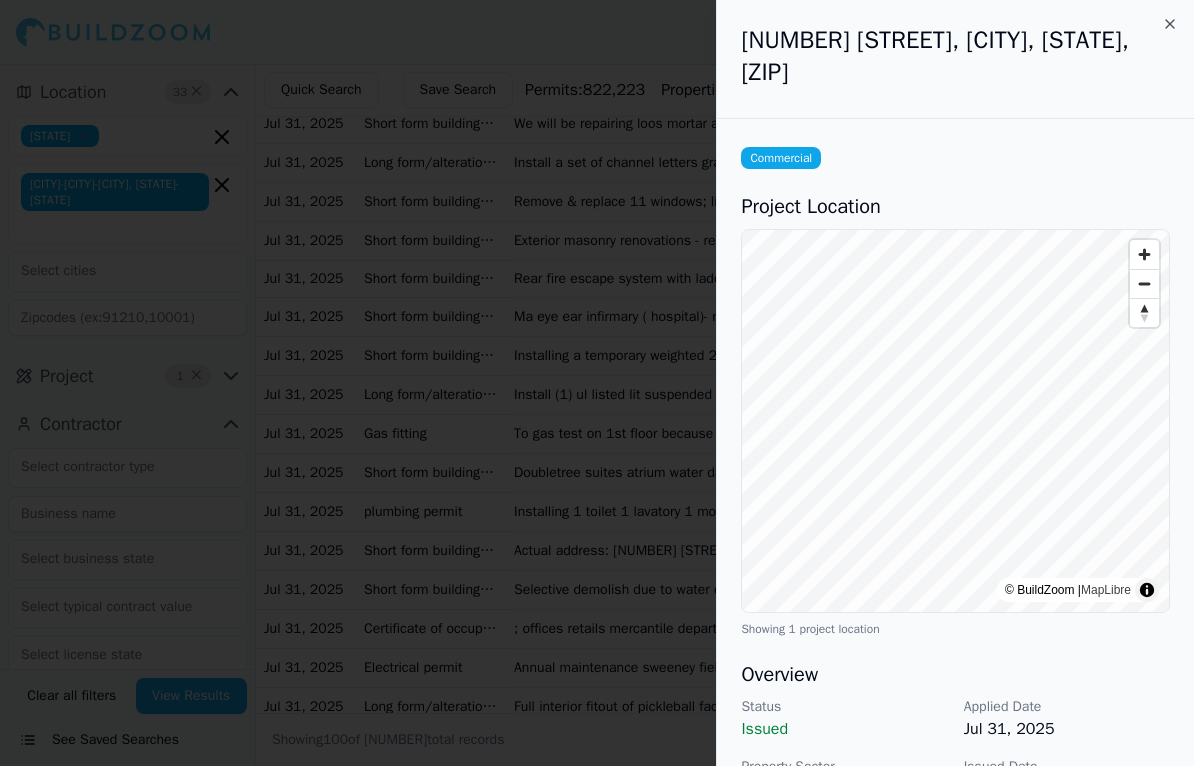 click on "[NUMBER] [STREET], [CITY], [STATE], [ZIP]" at bounding box center [955, 56] 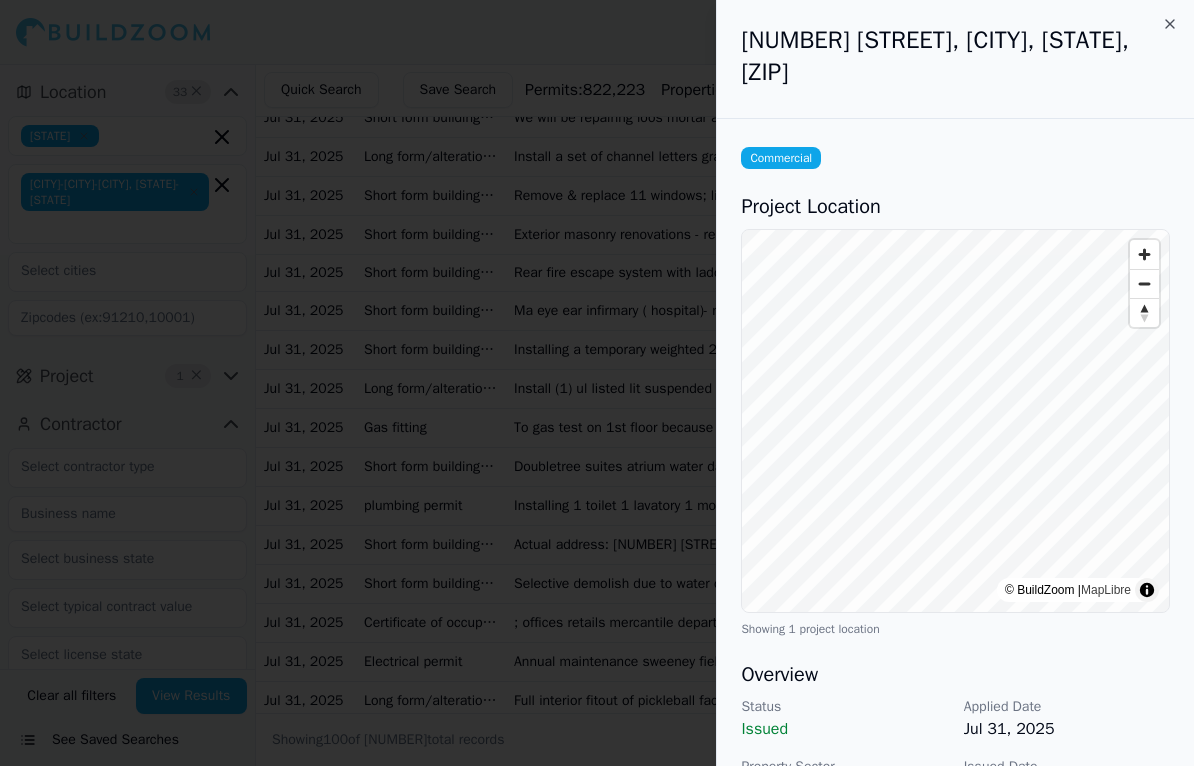 click 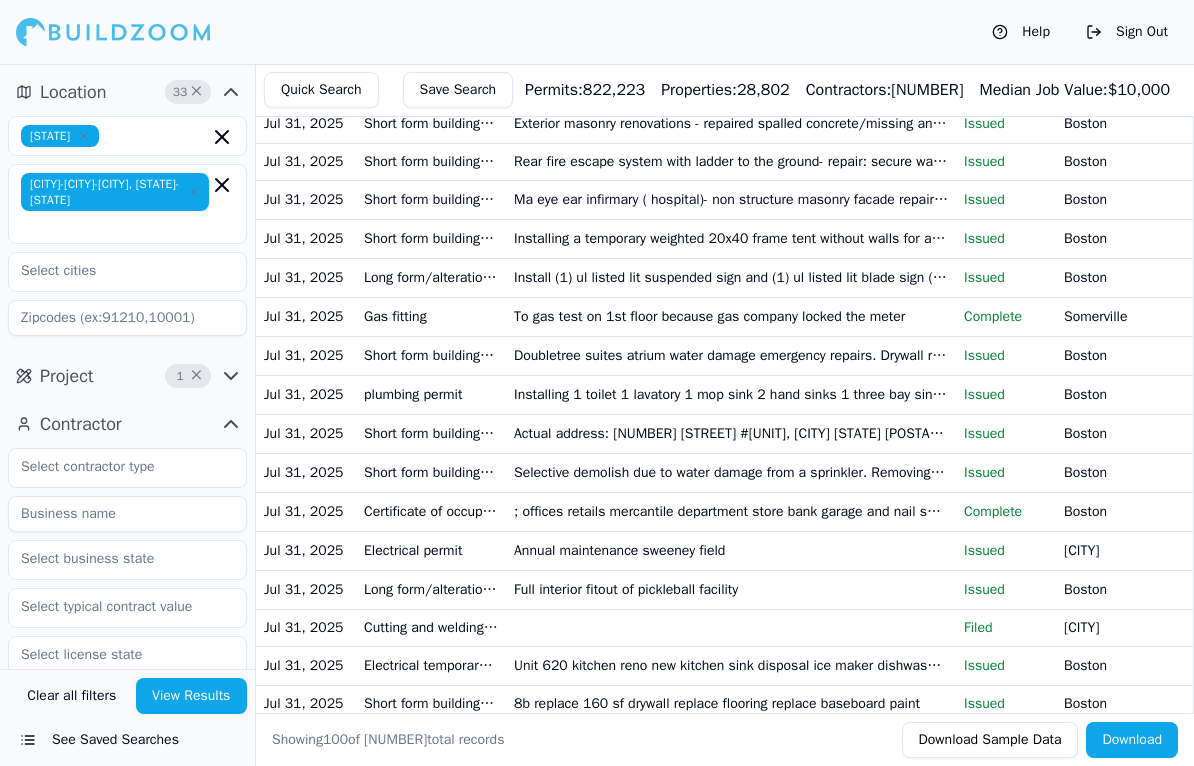 scroll, scrollTop: 957, scrollLeft: 0, axis: vertical 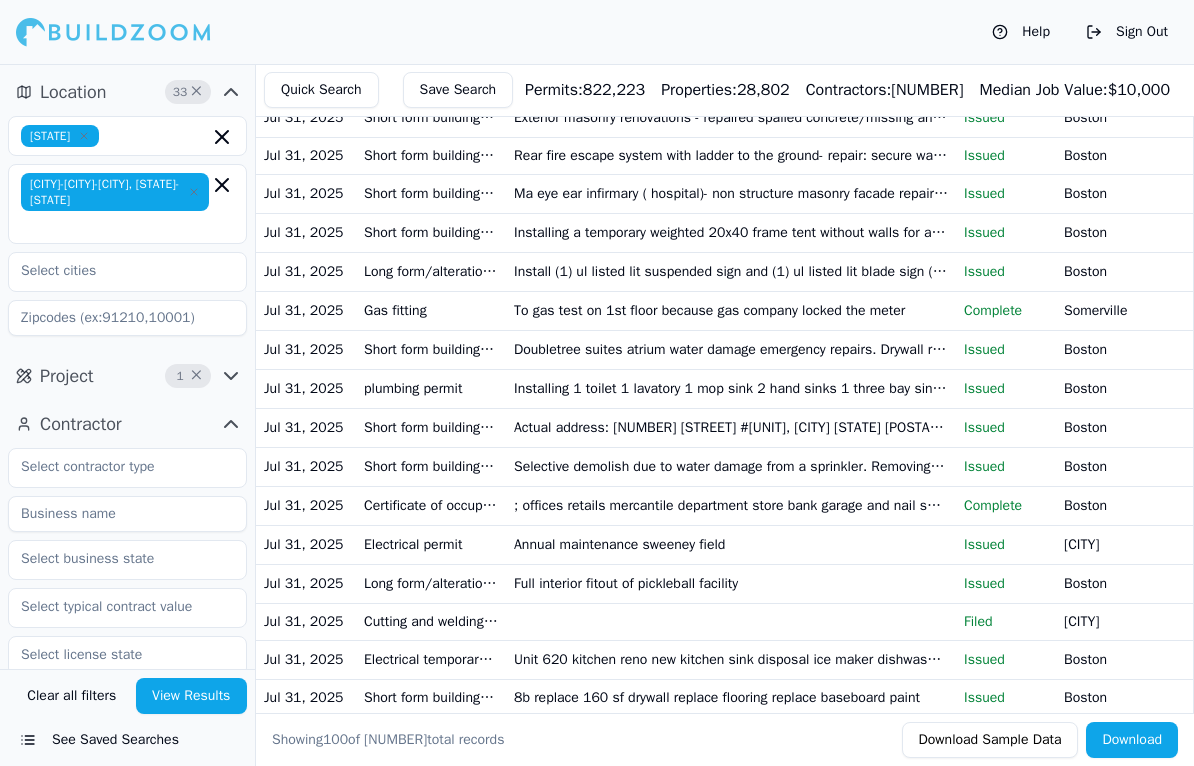 click on "Doubletree suites atrium water damage emergency repairs. Drywall replacement" at bounding box center (731, 349) 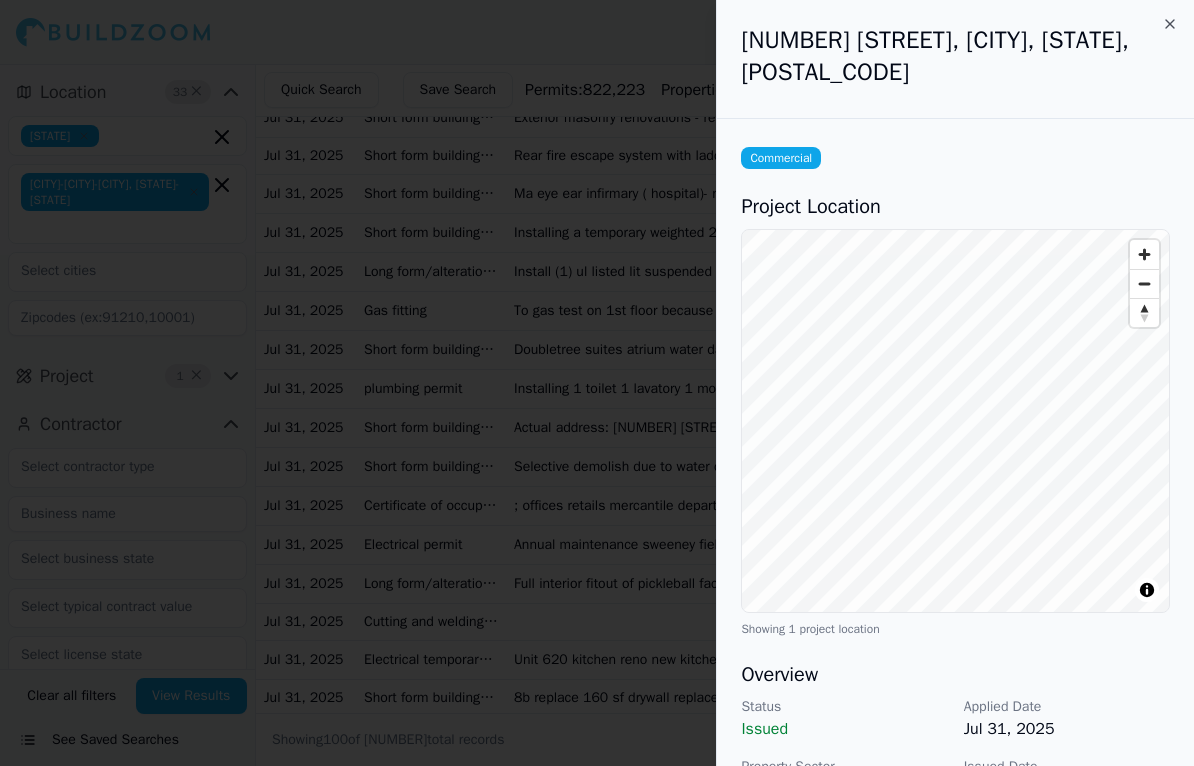 scroll, scrollTop: 0, scrollLeft: 0, axis: both 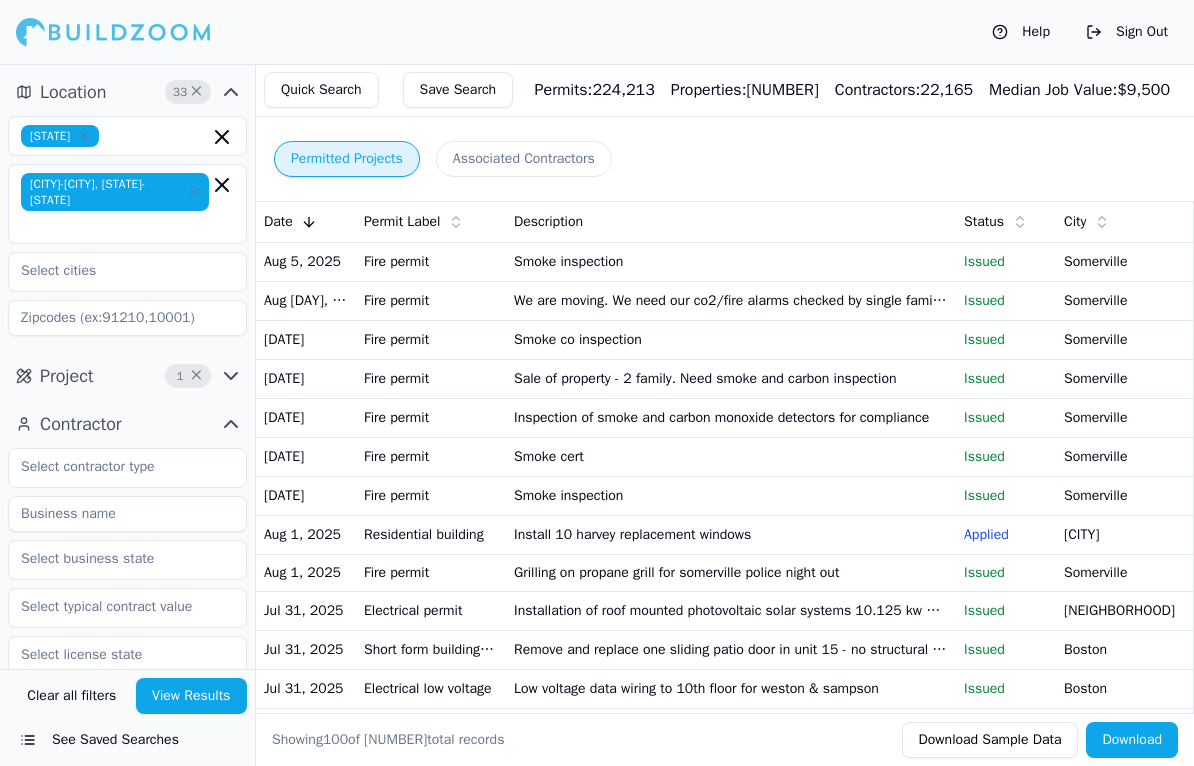 click 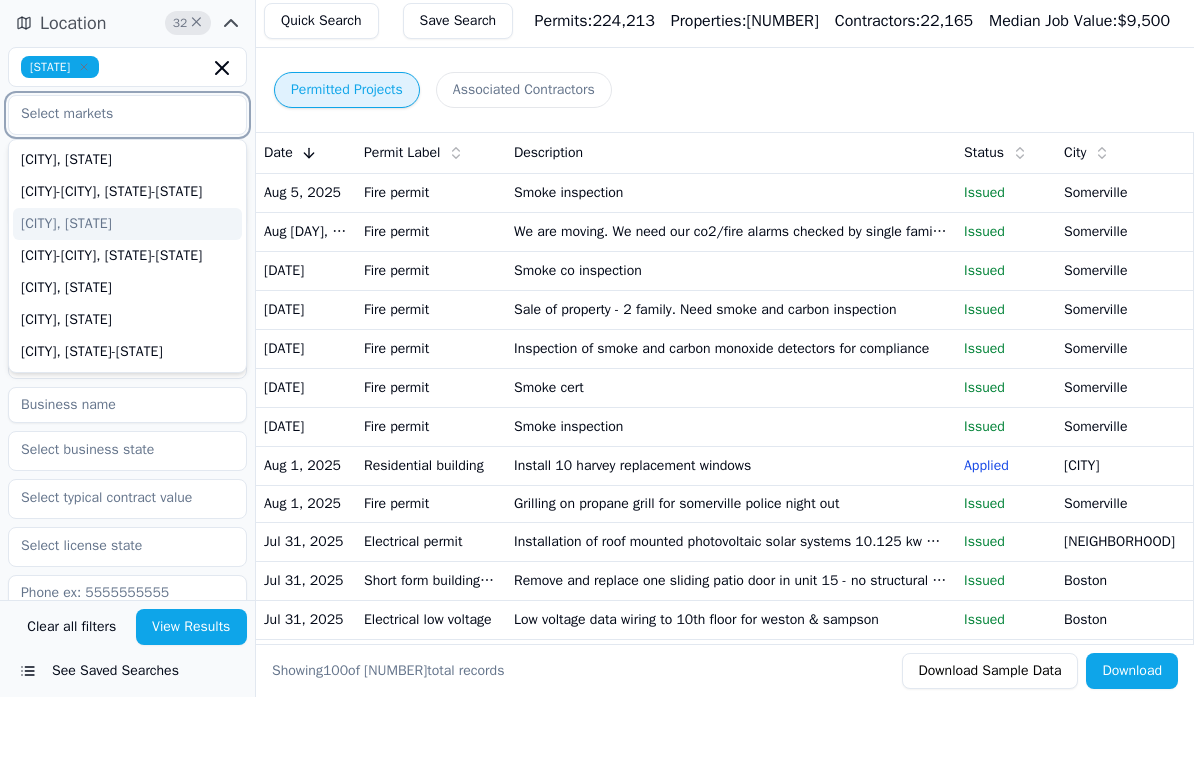 click on "[CITY]-[CITY], [STATE]-[STATE]" at bounding box center [127, 261] 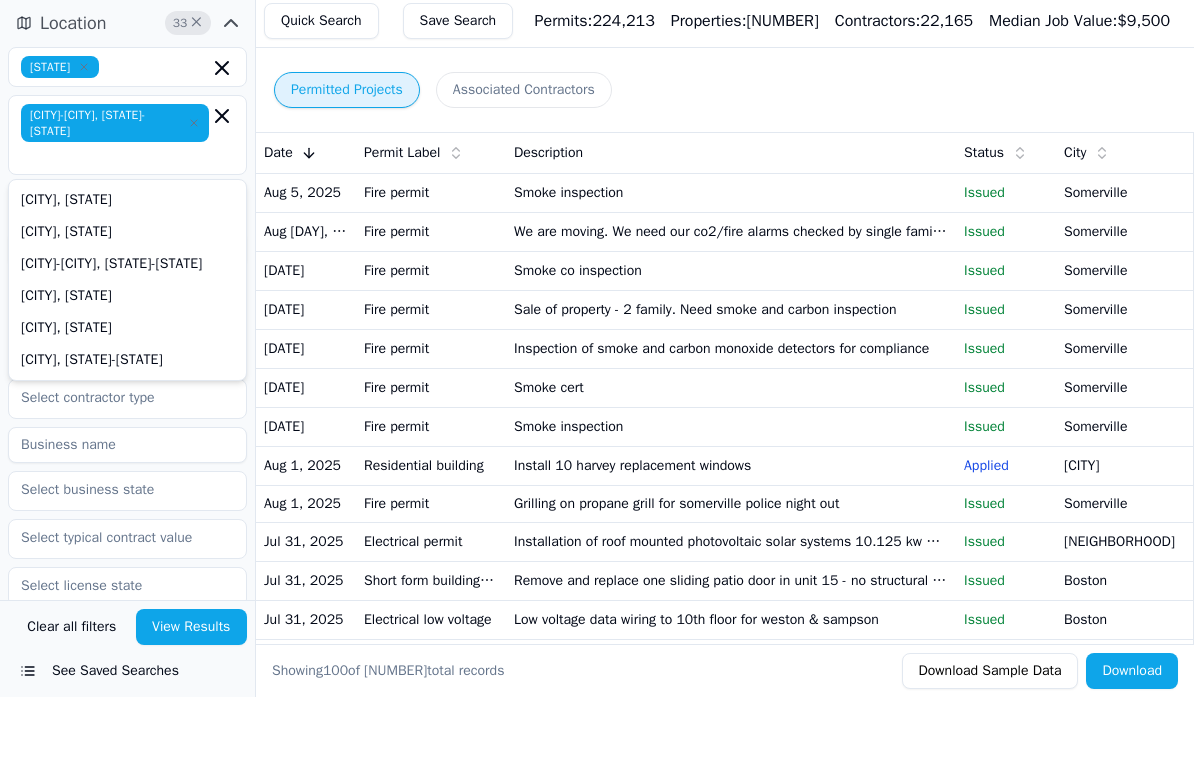 click on "View Results" at bounding box center (192, 696) 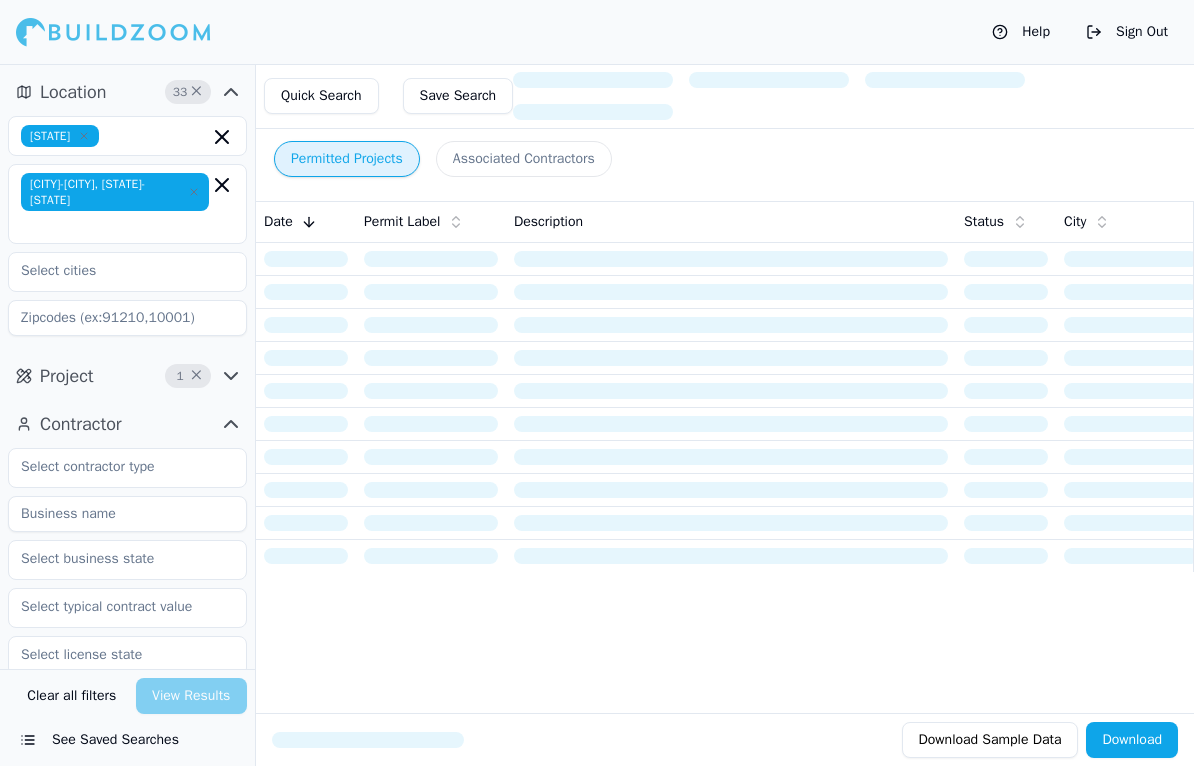 click on "×" at bounding box center (198, 376) 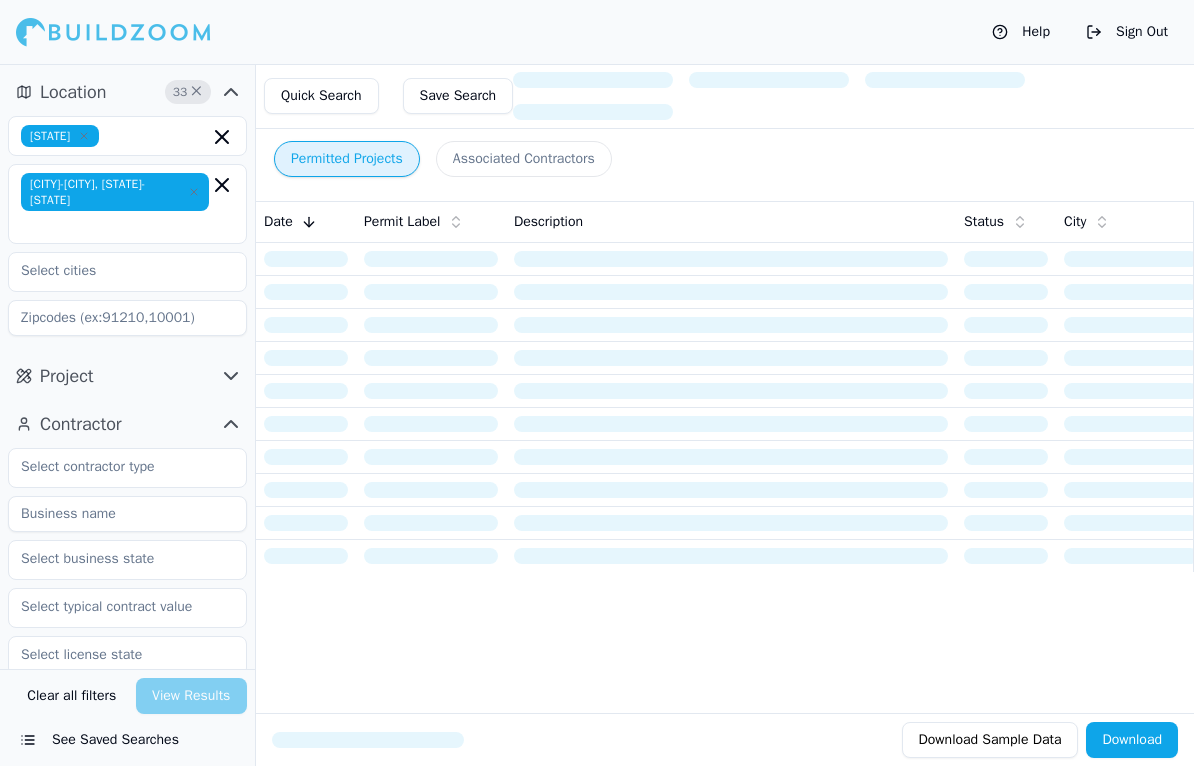 click on "Project" at bounding box center [67, 376] 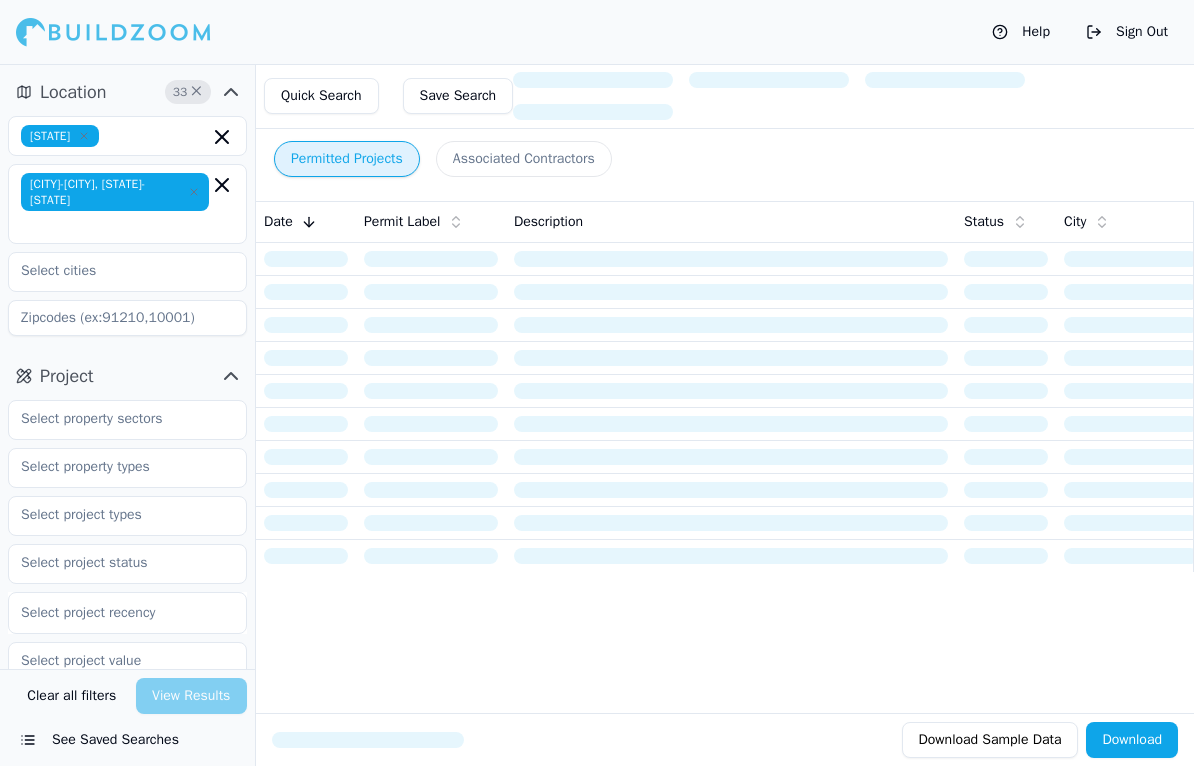 scroll, scrollTop: 0, scrollLeft: 0, axis: both 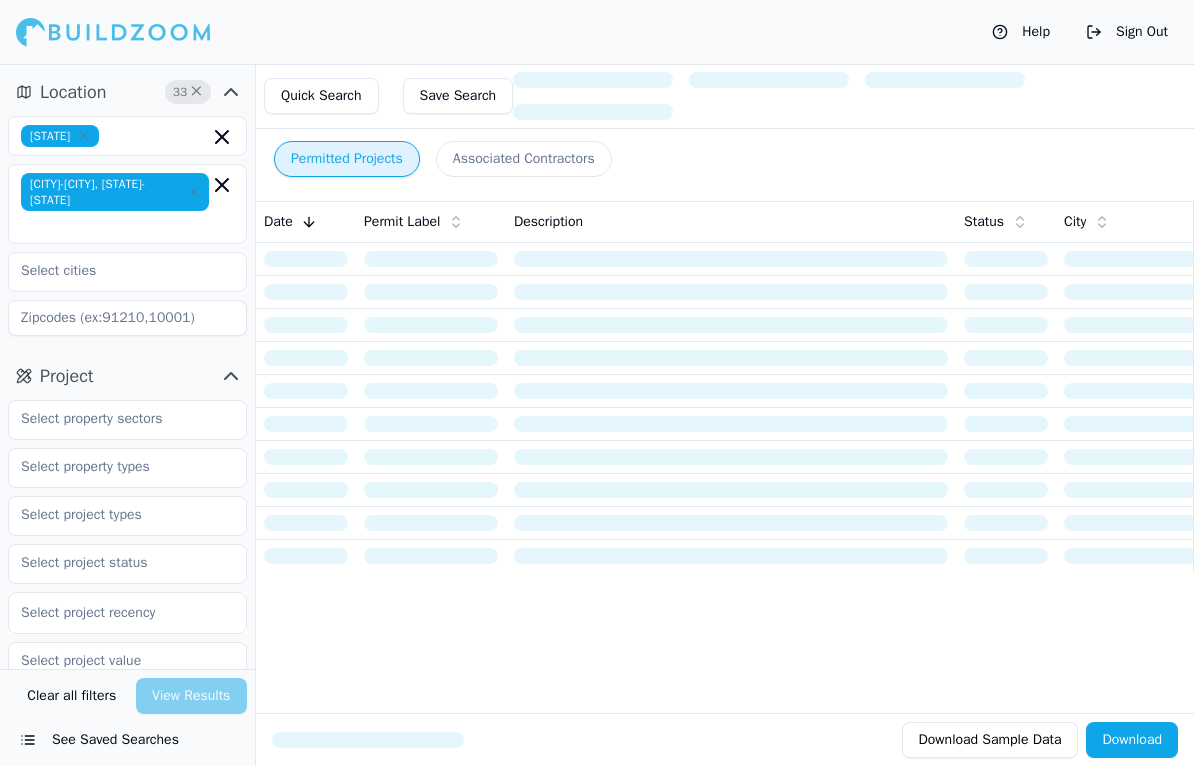 click on "33" at bounding box center (180, 92) 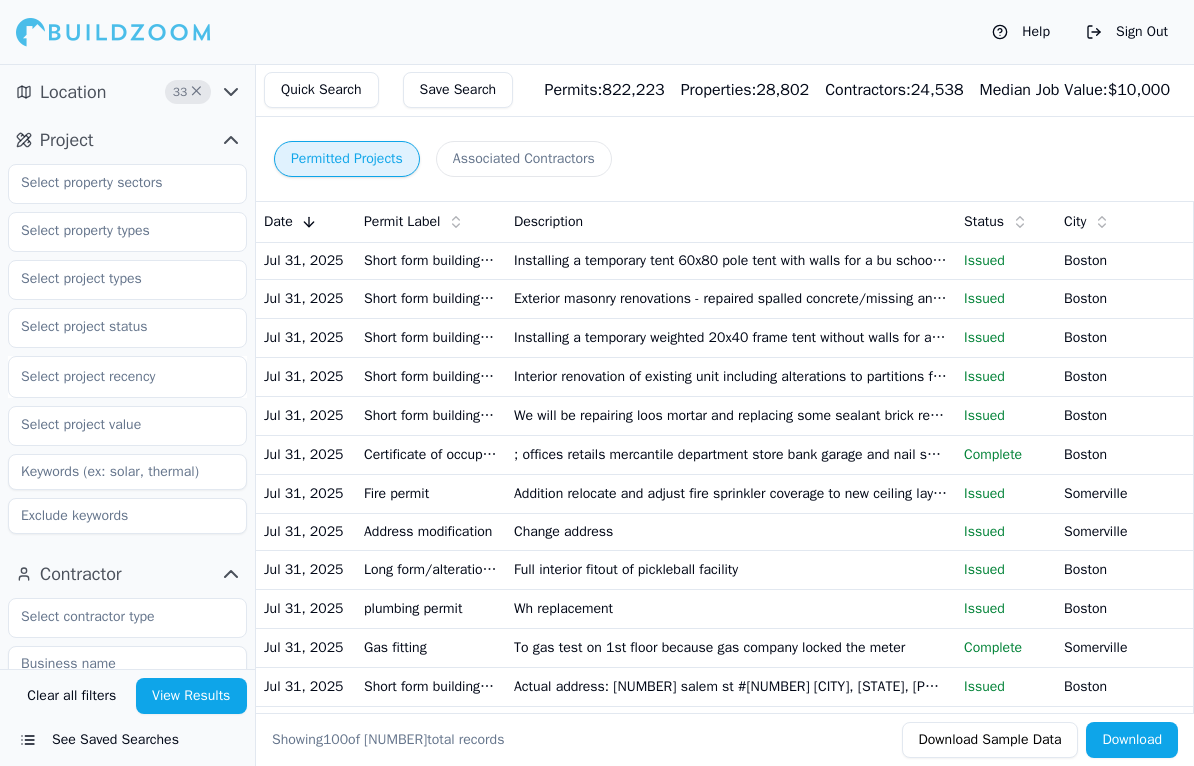 scroll, scrollTop: 0, scrollLeft: 0, axis: both 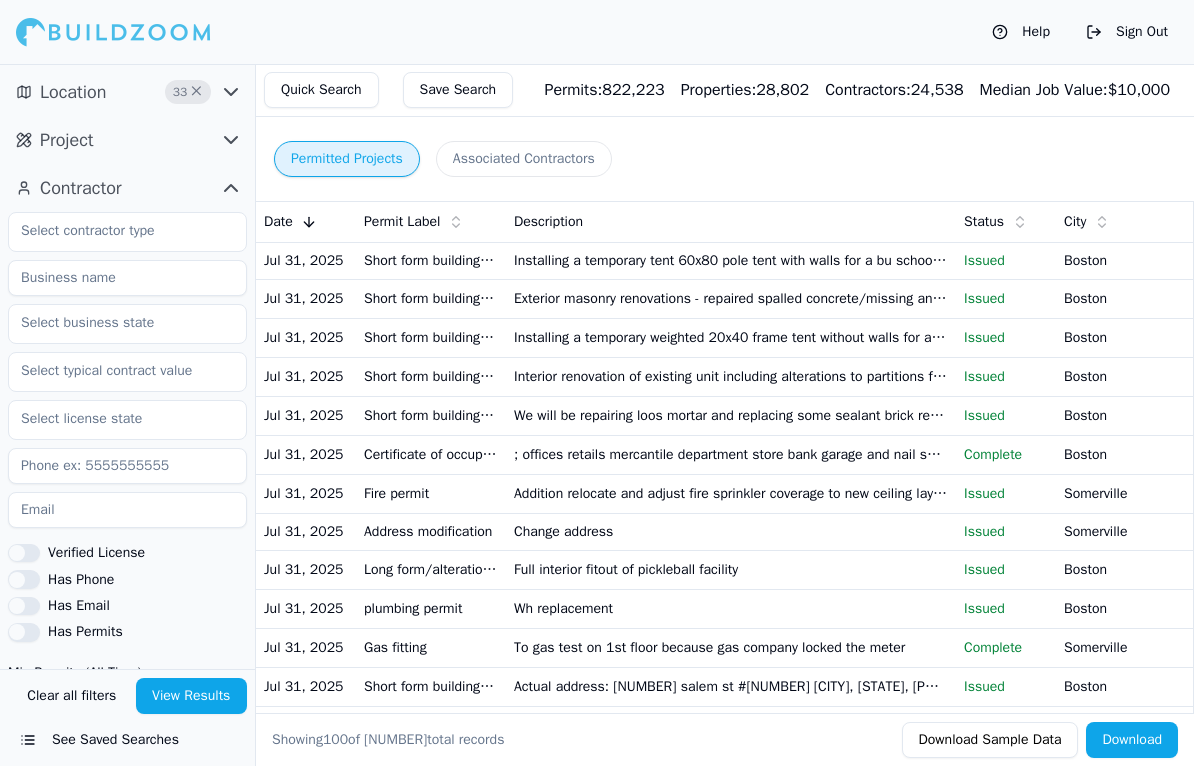 click 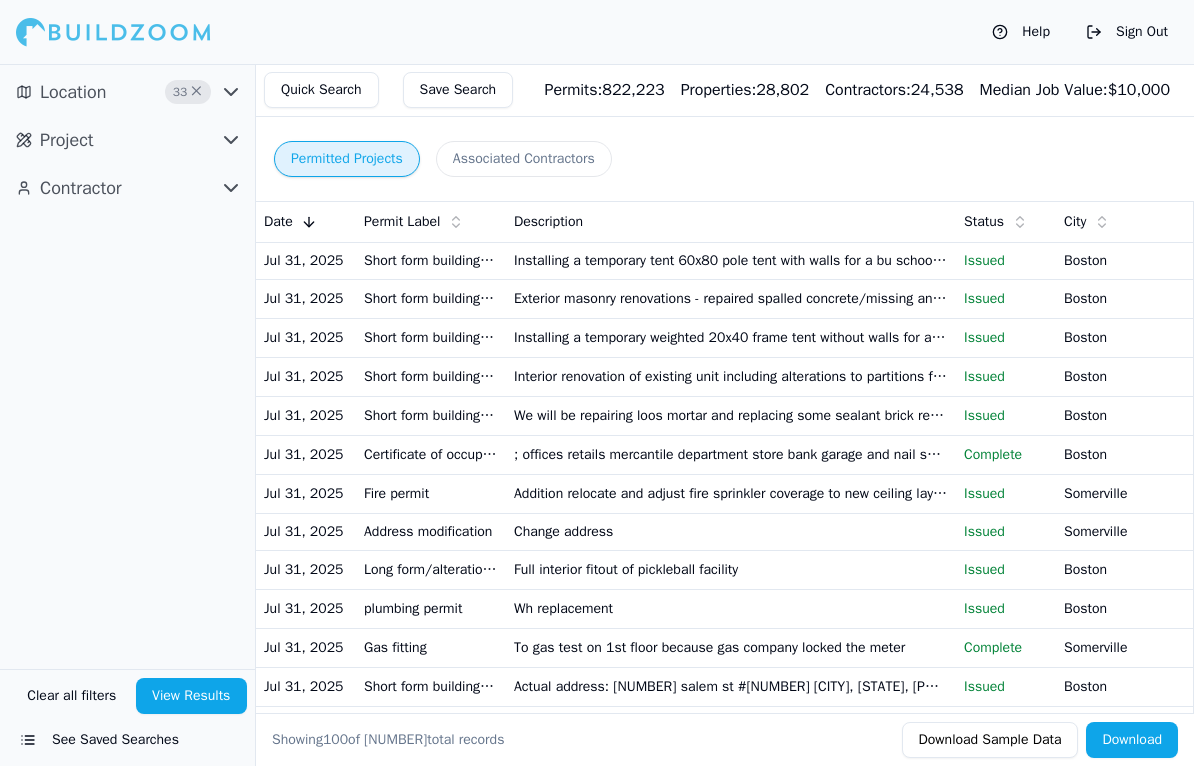 click 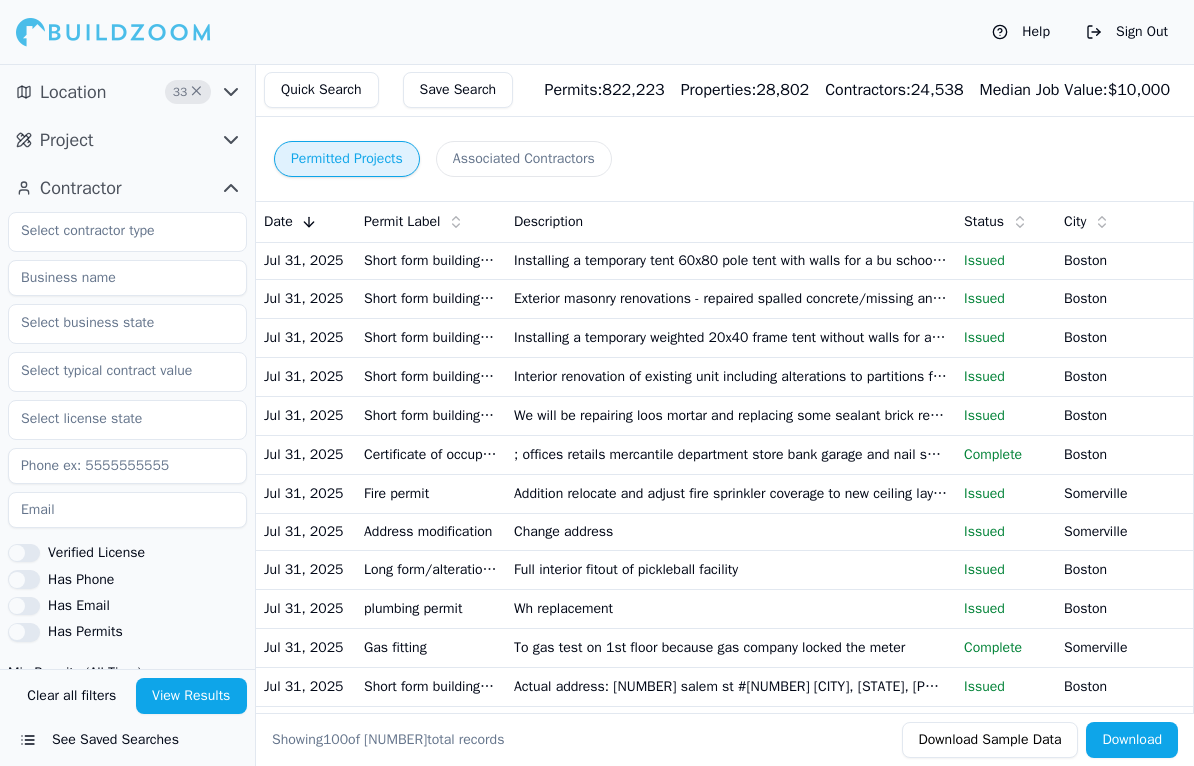 click 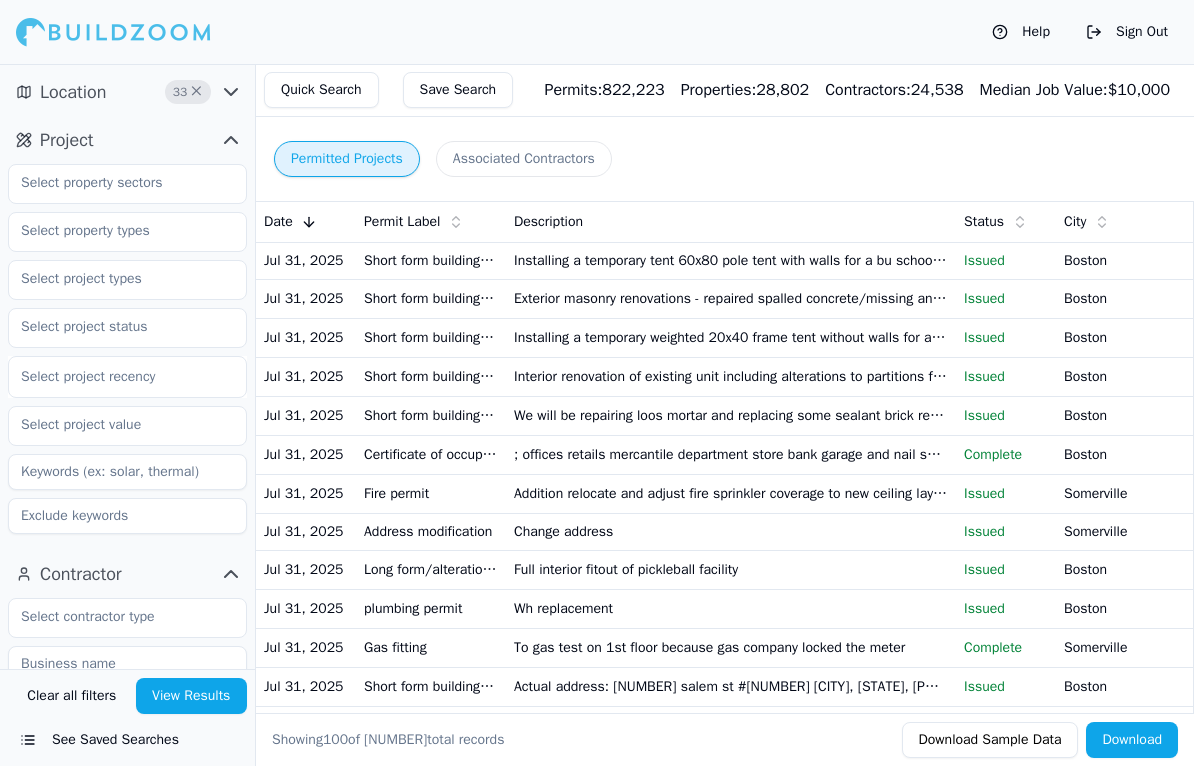 click on "Location 33 ×" at bounding box center (127, 92) 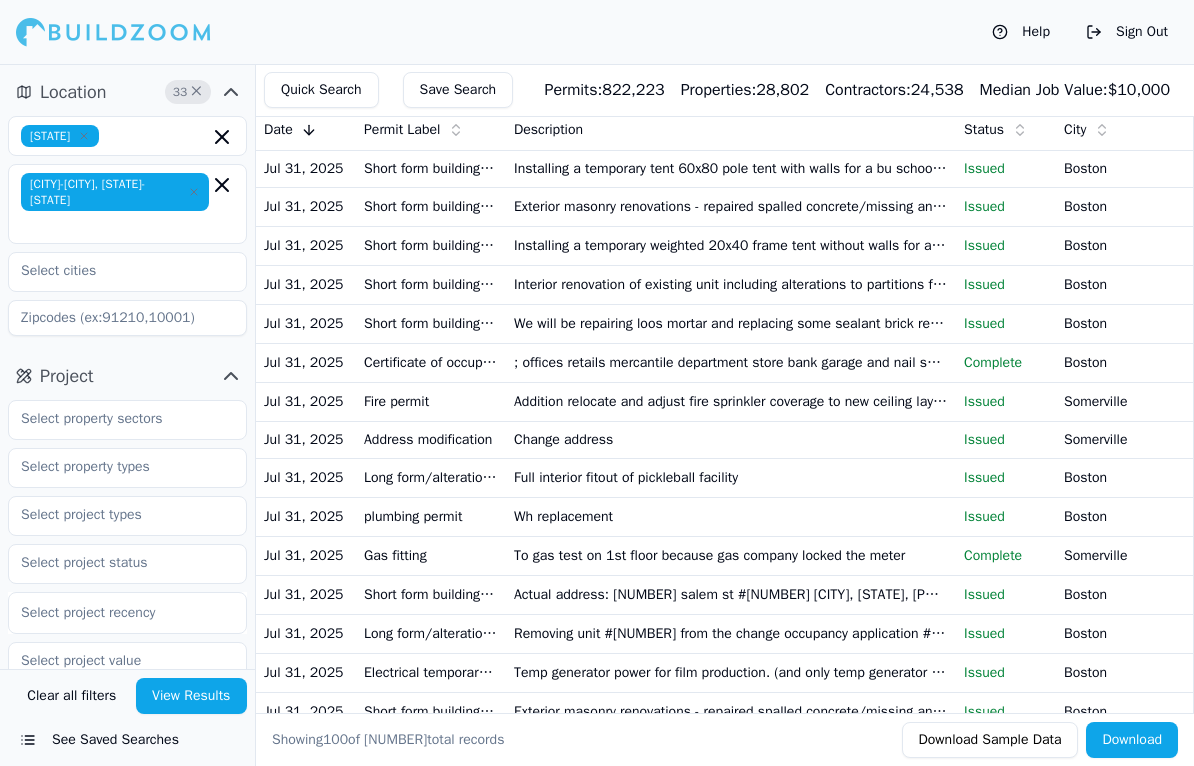 scroll, scrollTop: 95, scrollLeft: 0, axis: vertical 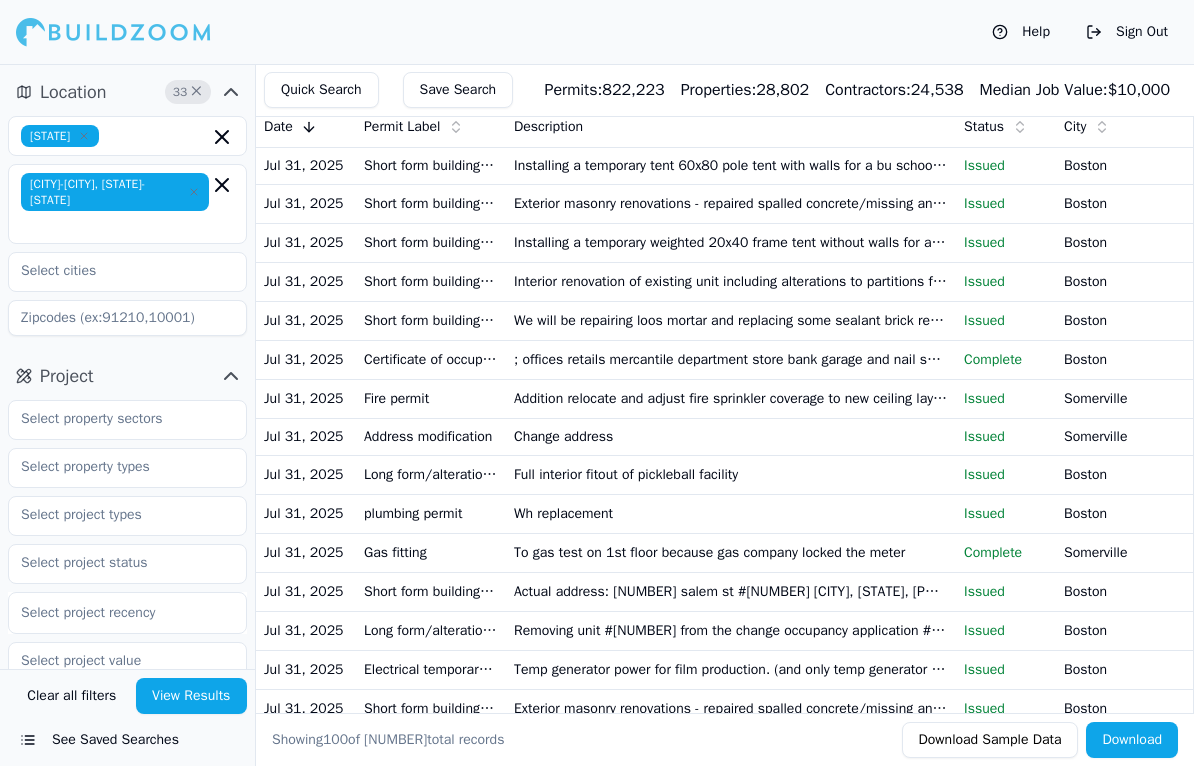 click on "Jul 31, 2025" at bounding box center (306, 474) 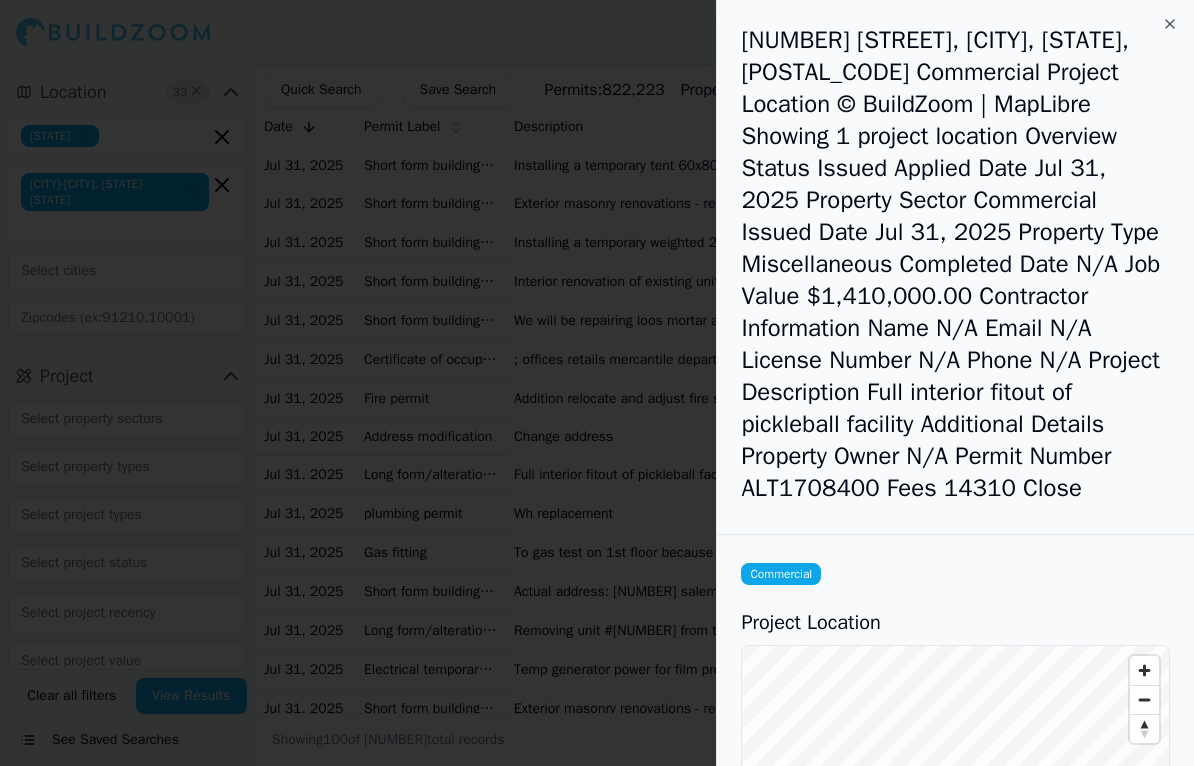 scroll, scrollTop: 0, scrollLeft: 0, axis: both 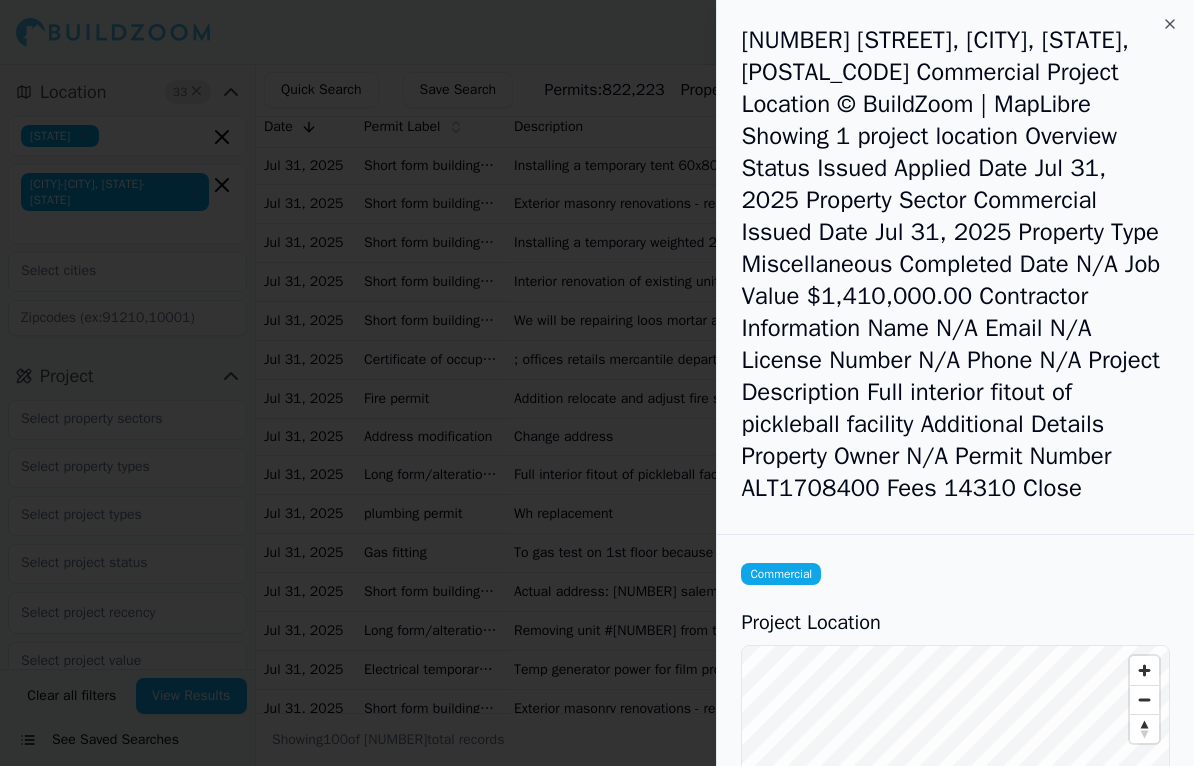 click 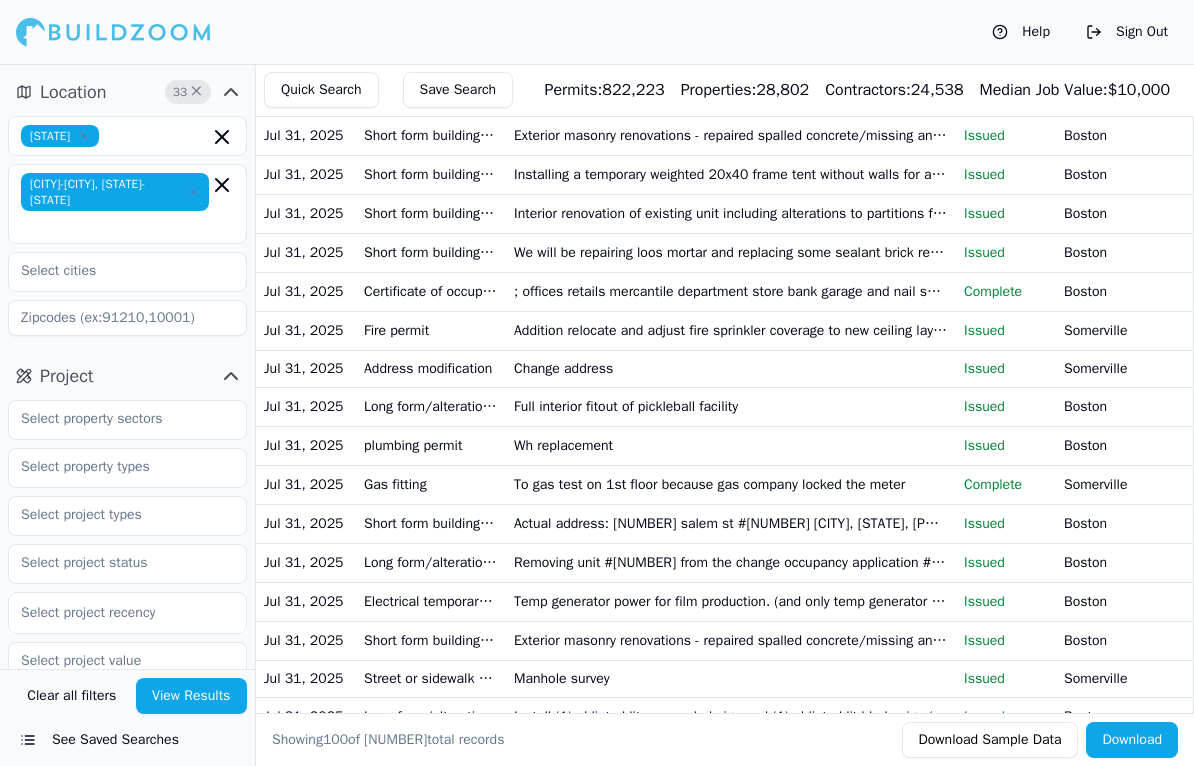 click on "Jul 31, 2025" at bounding box center (306, 601) 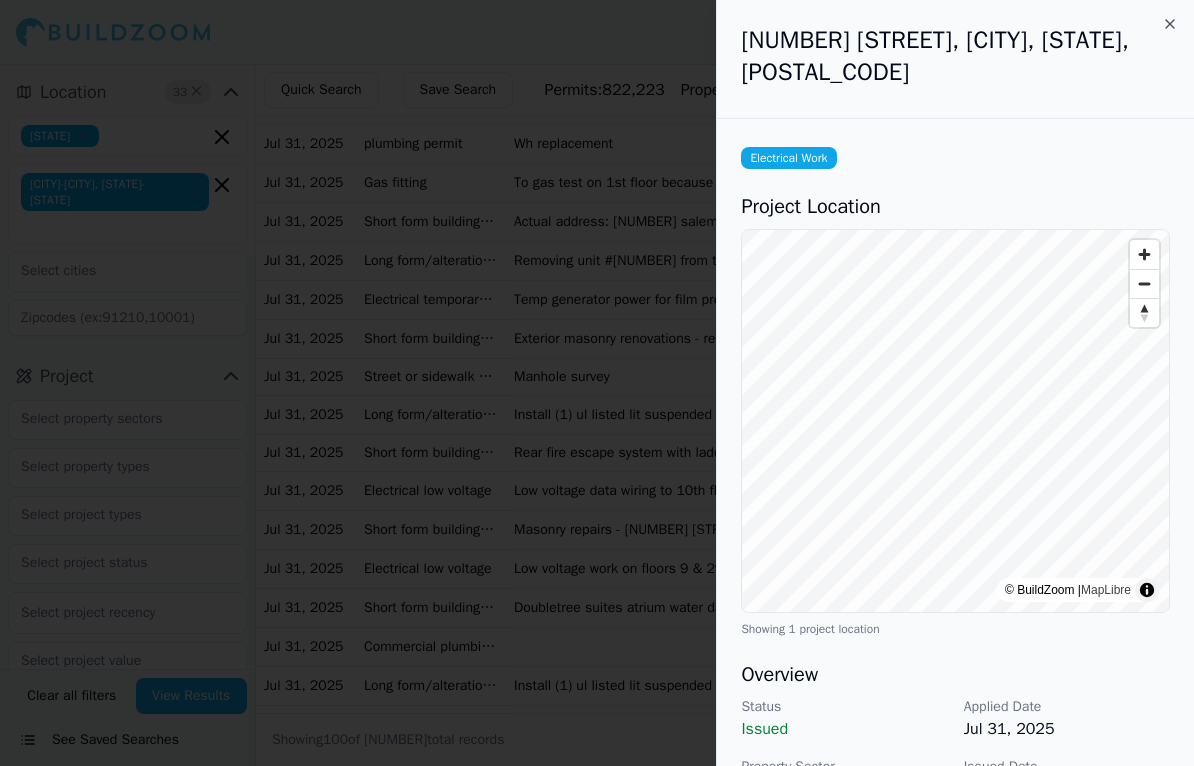 click on "125 Boylston St, Boston, MA, 02116" at bounding box center (955, 56) 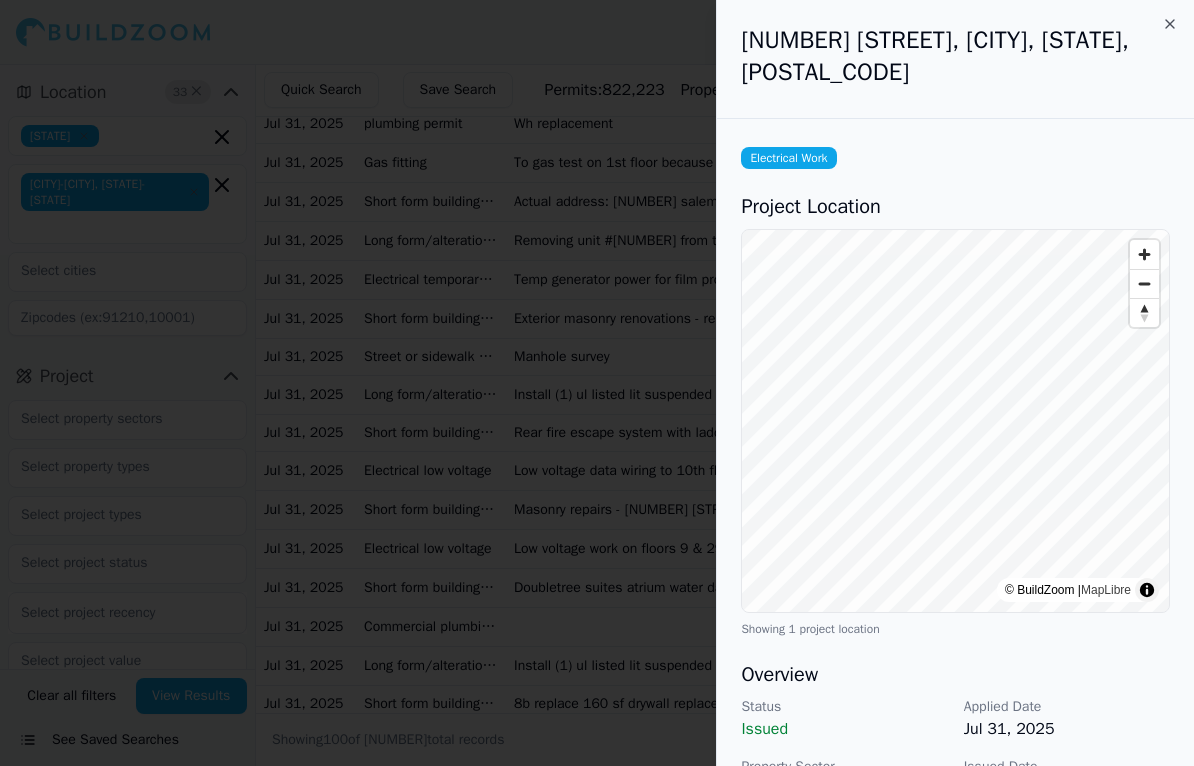 click on "125 Boylston St, Boston, MA, 02116" at bounding box center (955, 56) 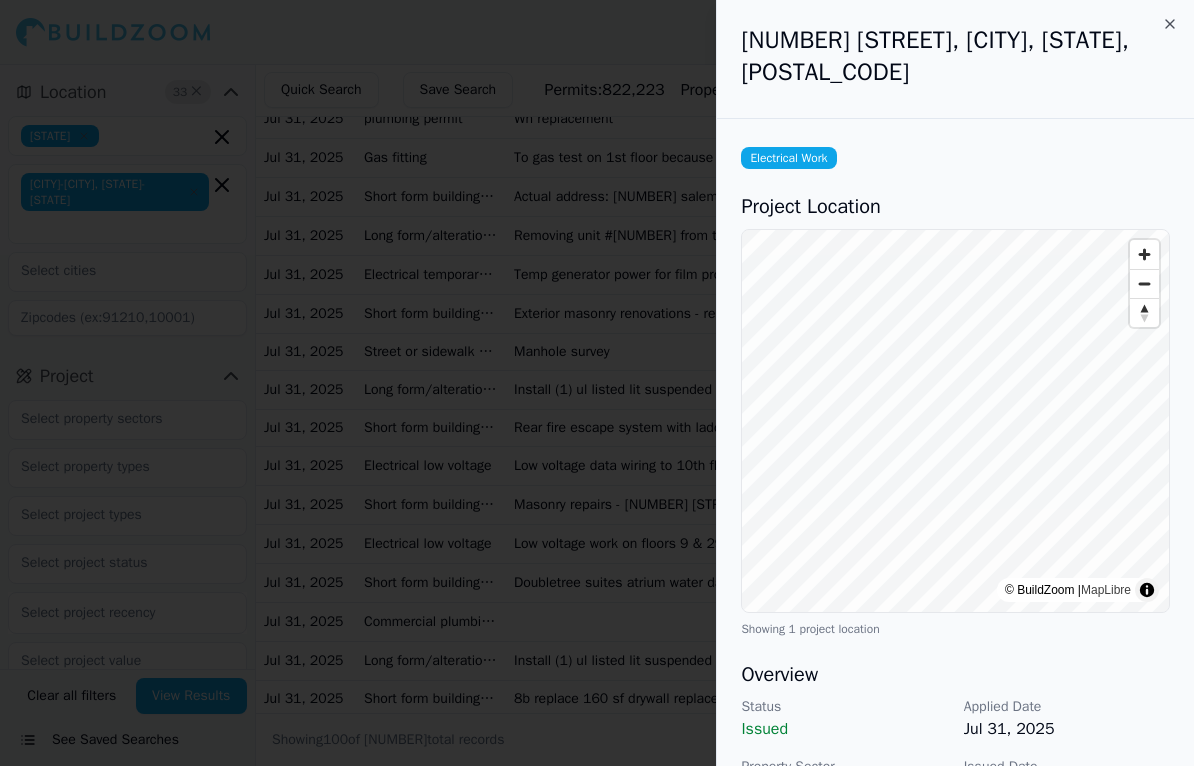 scroll, scrollTop: 491, scrollLeft: 0, axis: vertical 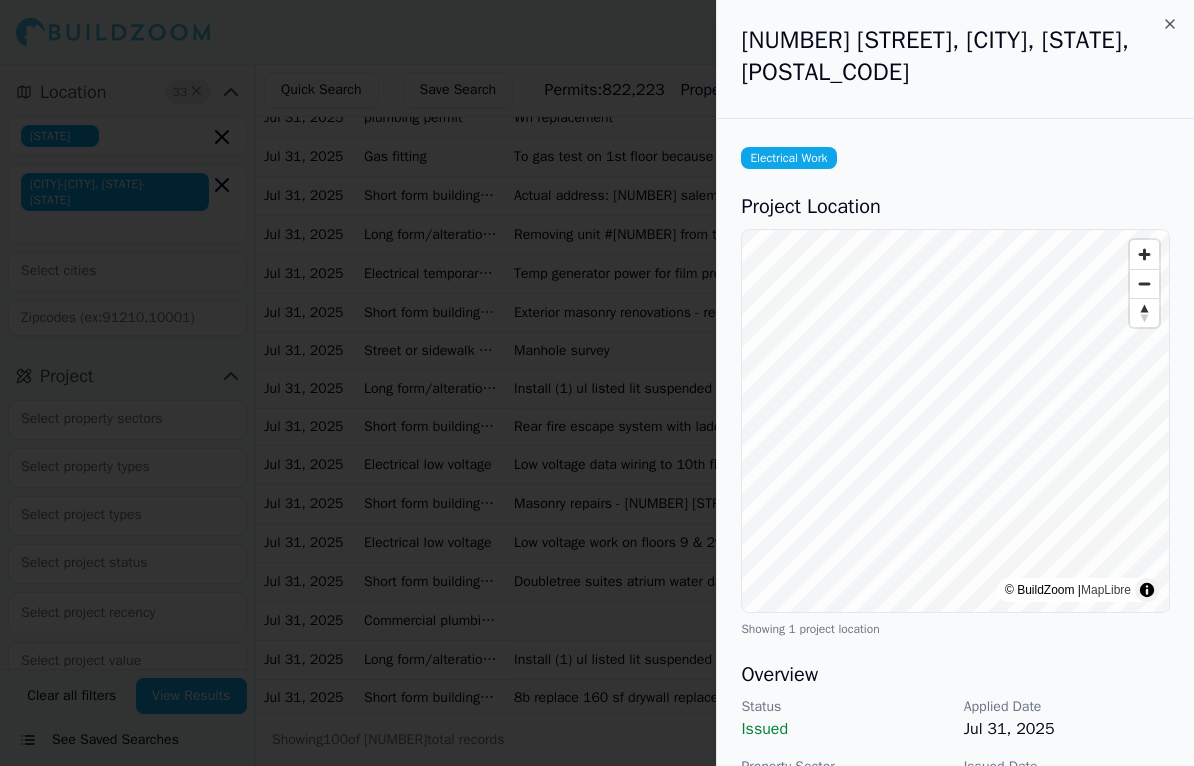 click 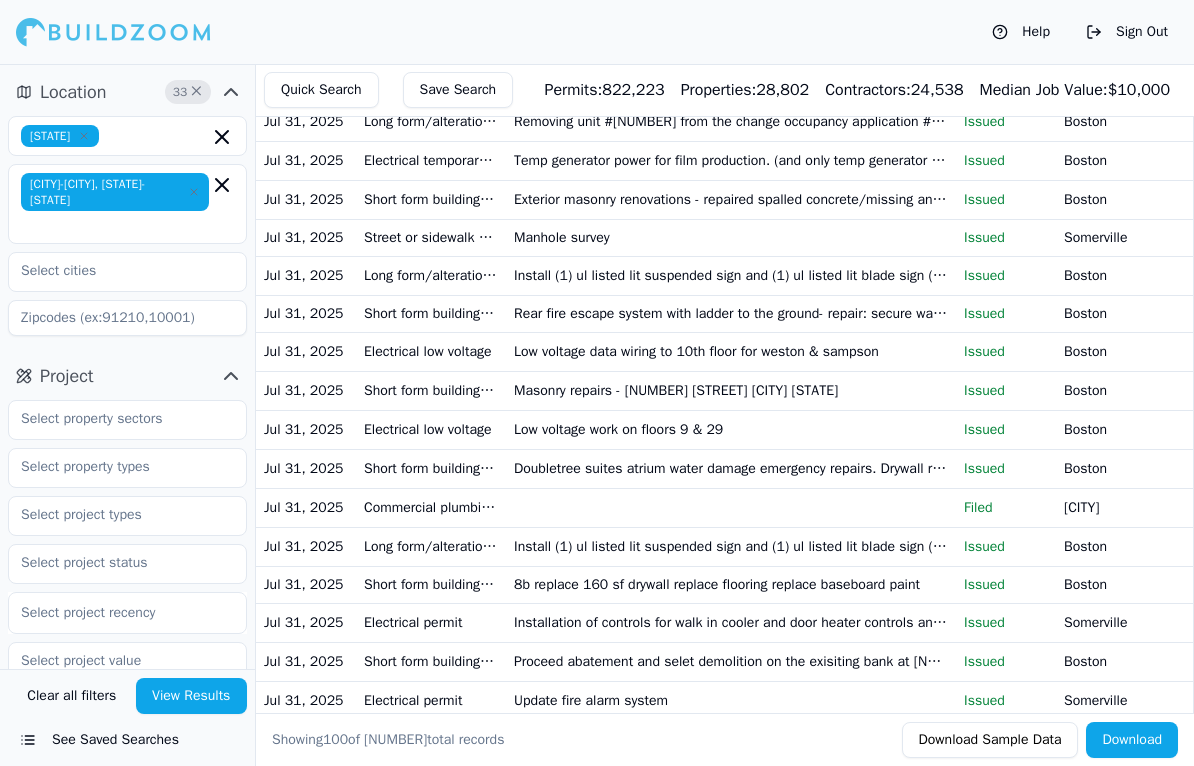 scroll, scrollTop: 612, scrollLeft: 0, axis: vertical 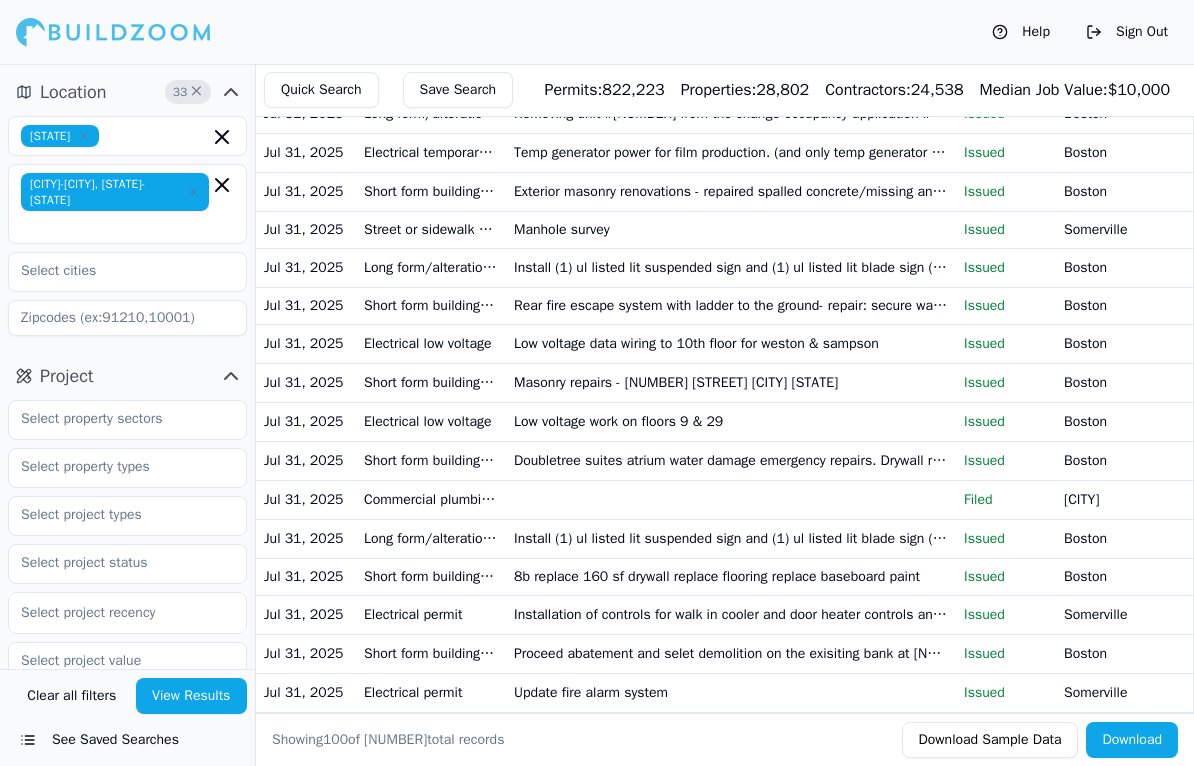 click on "Jul 31, 2025" at bounding box center [306, 653] 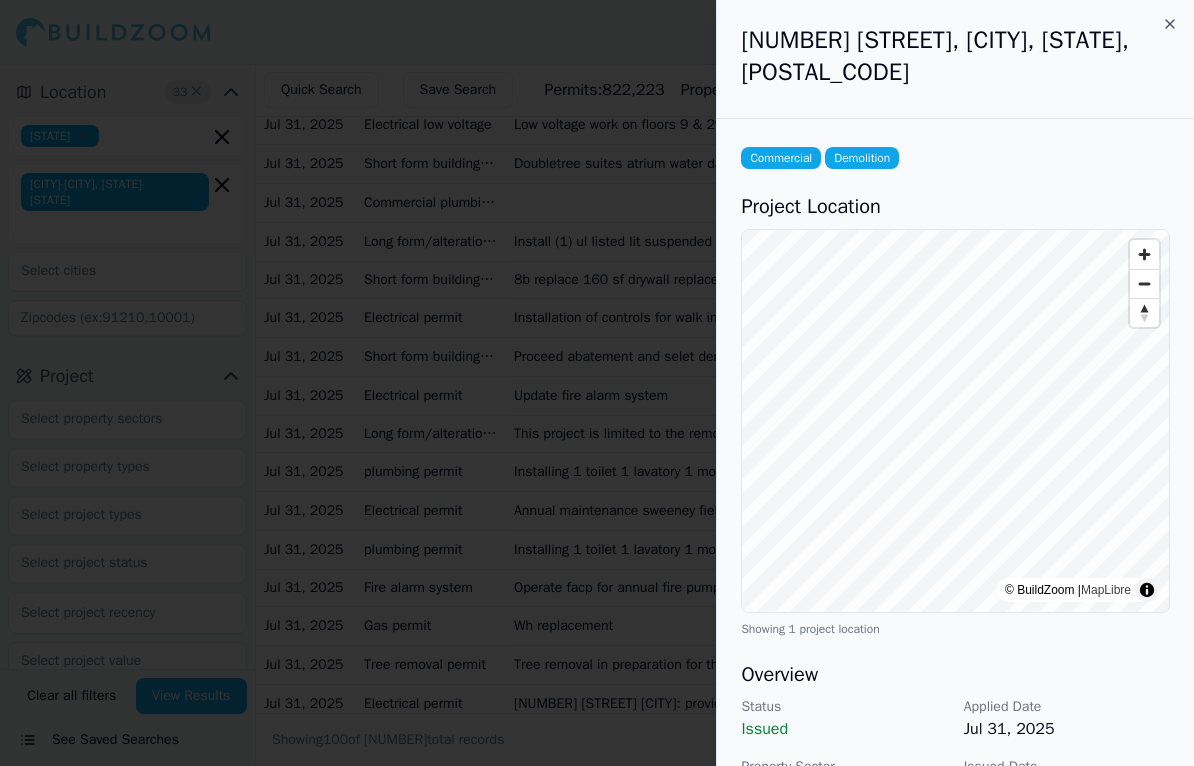 click on "572-574 Columbia Rd, Boston, MA, 02125" at bounding box center [955, 59] 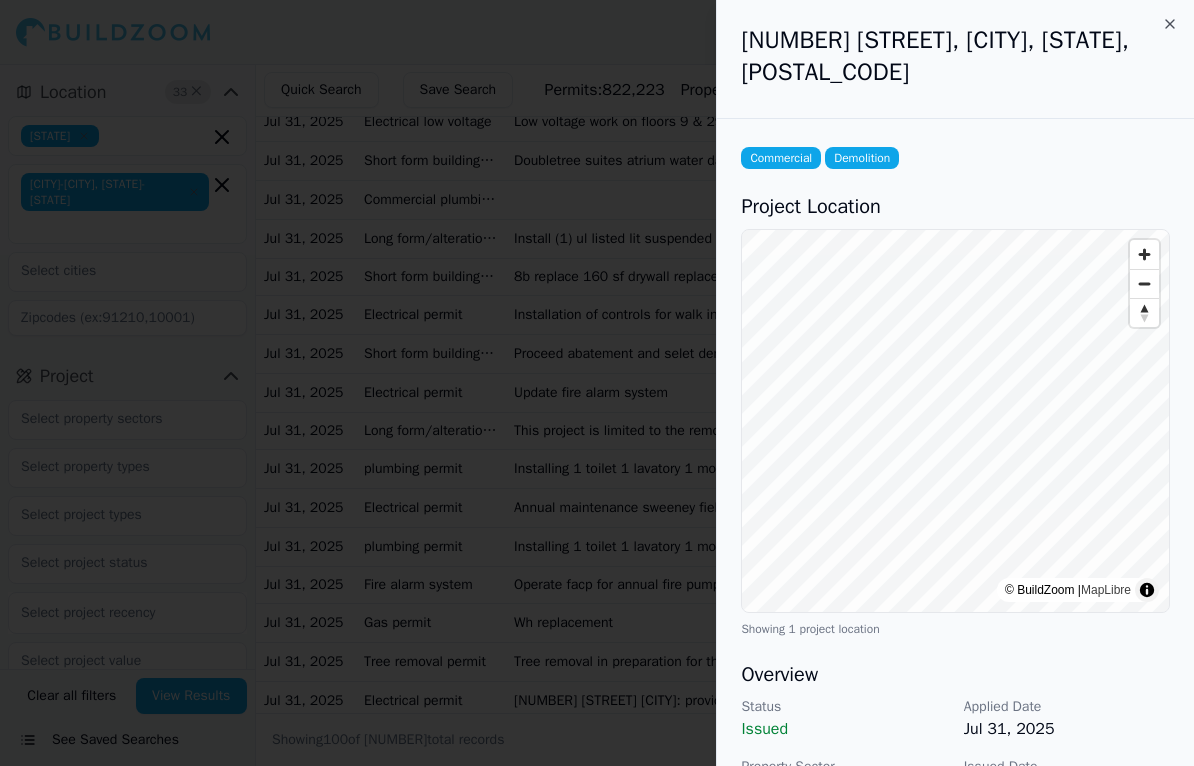scroll, scrollTop: 913, scrollLeft: 0, axis: vertical 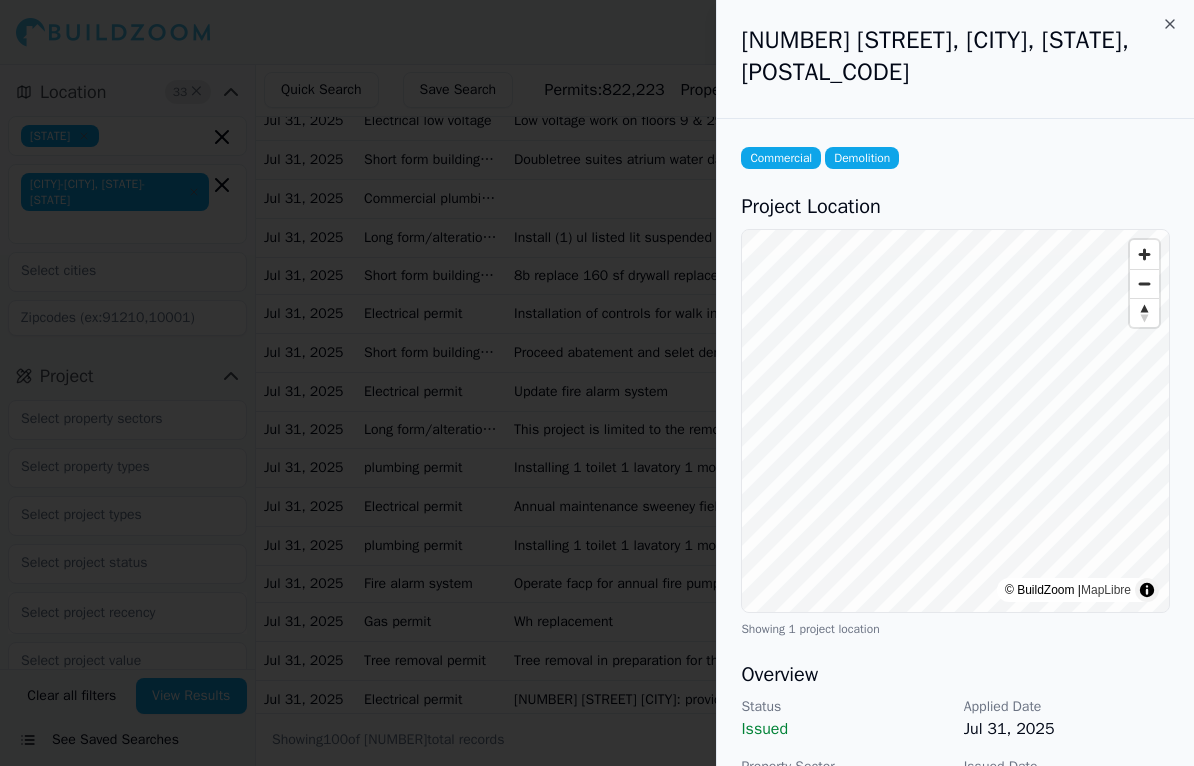 click 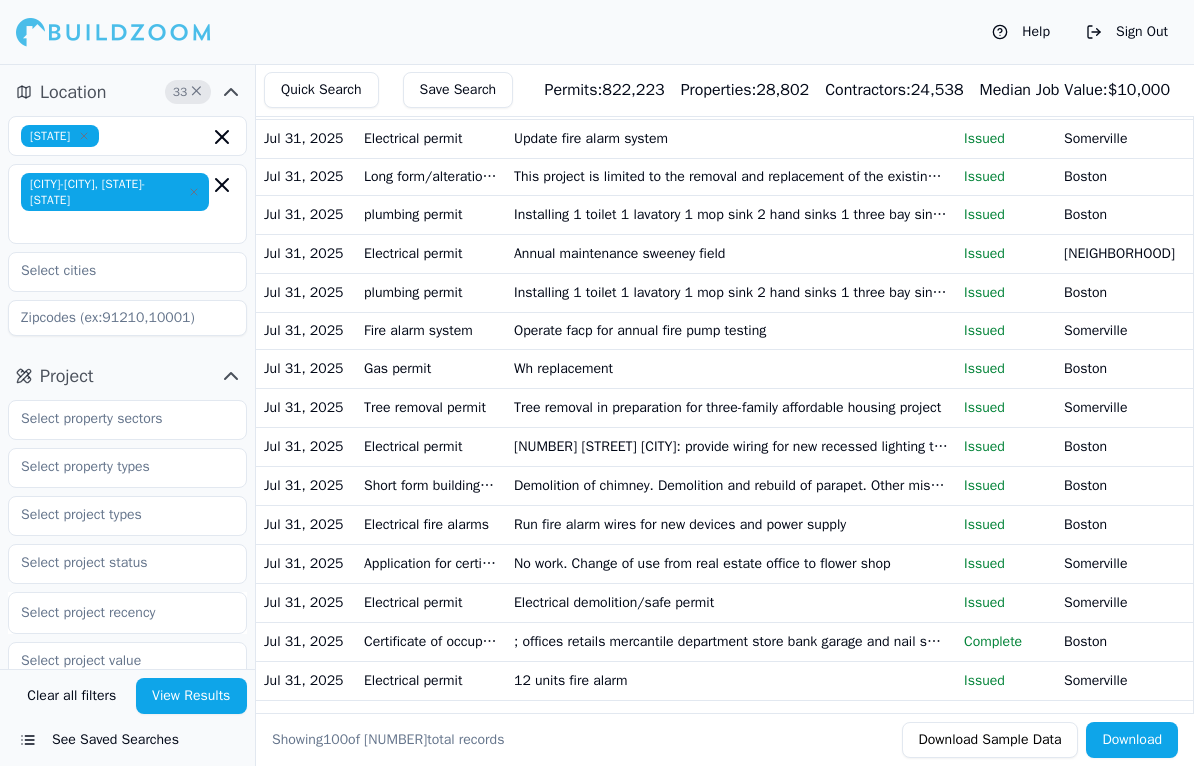 scroll, scrollTop: 1260, scrollLeft: 0, axis: vertical 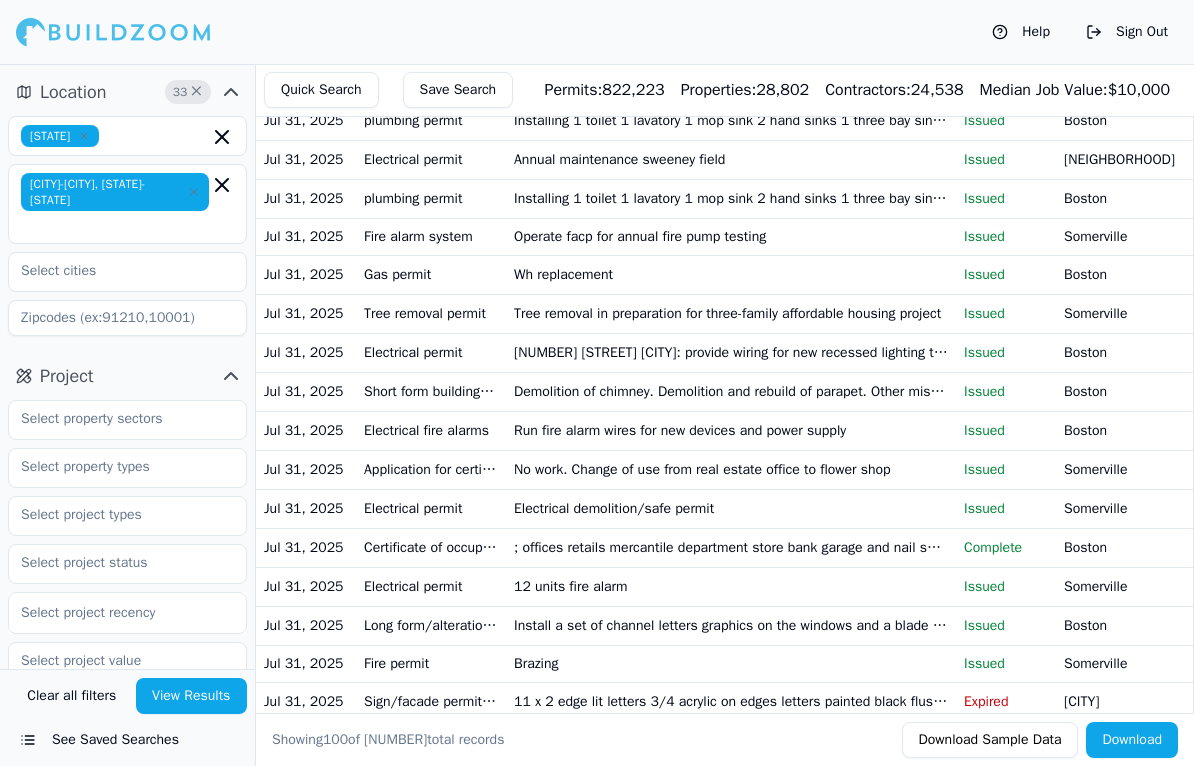 click on "[NUMBER] units fire alarm" at bounding box center (731, 586) 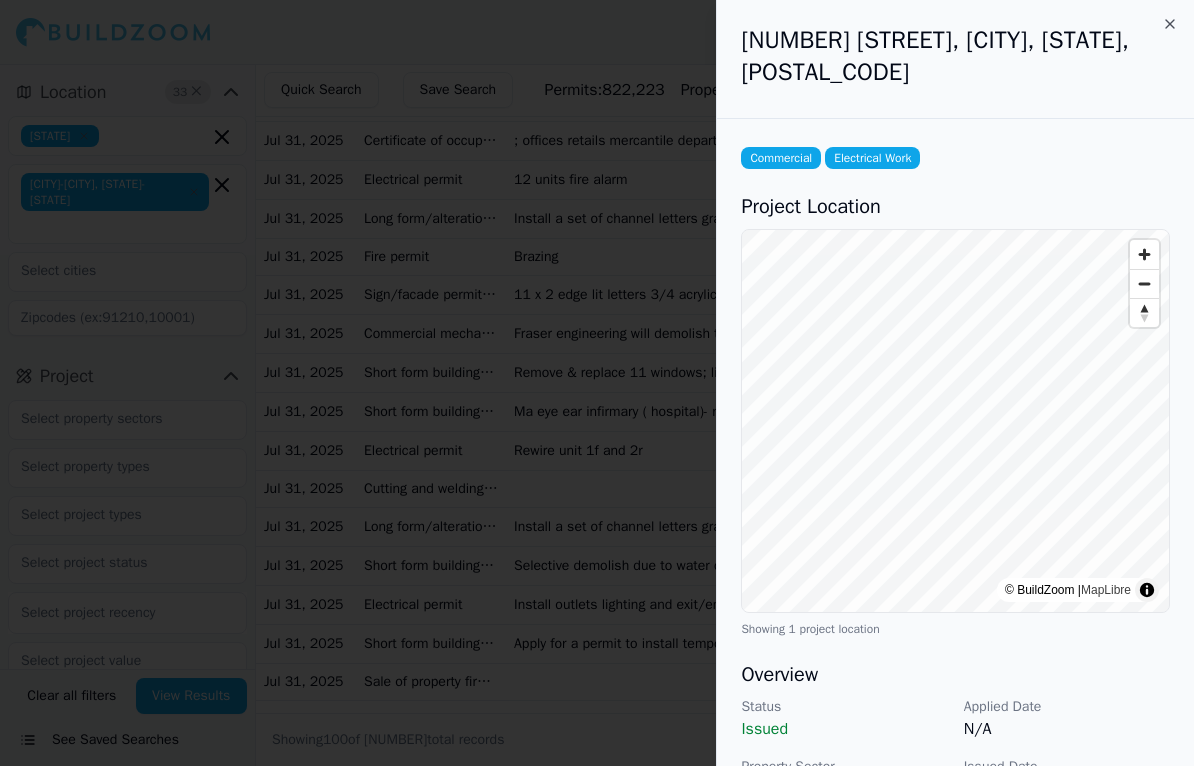 click 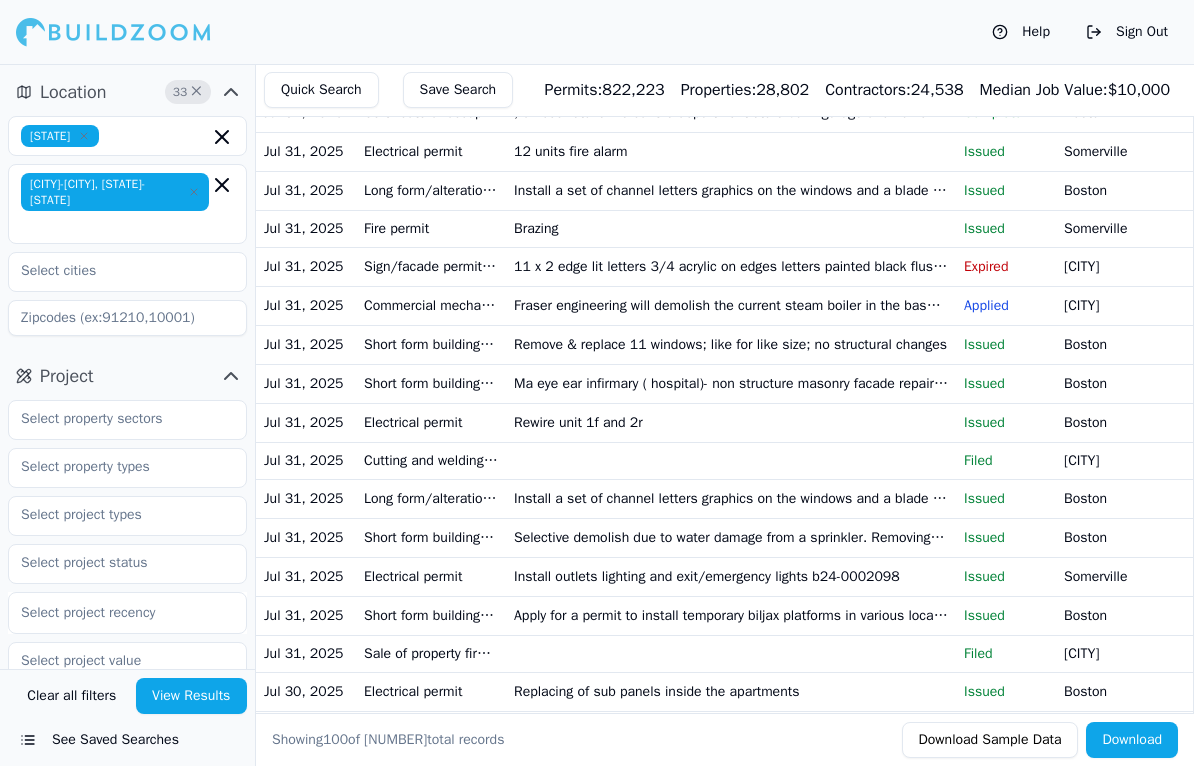 scroll, scrollTop: 1695, scrollLeft: 0, axis: vertical 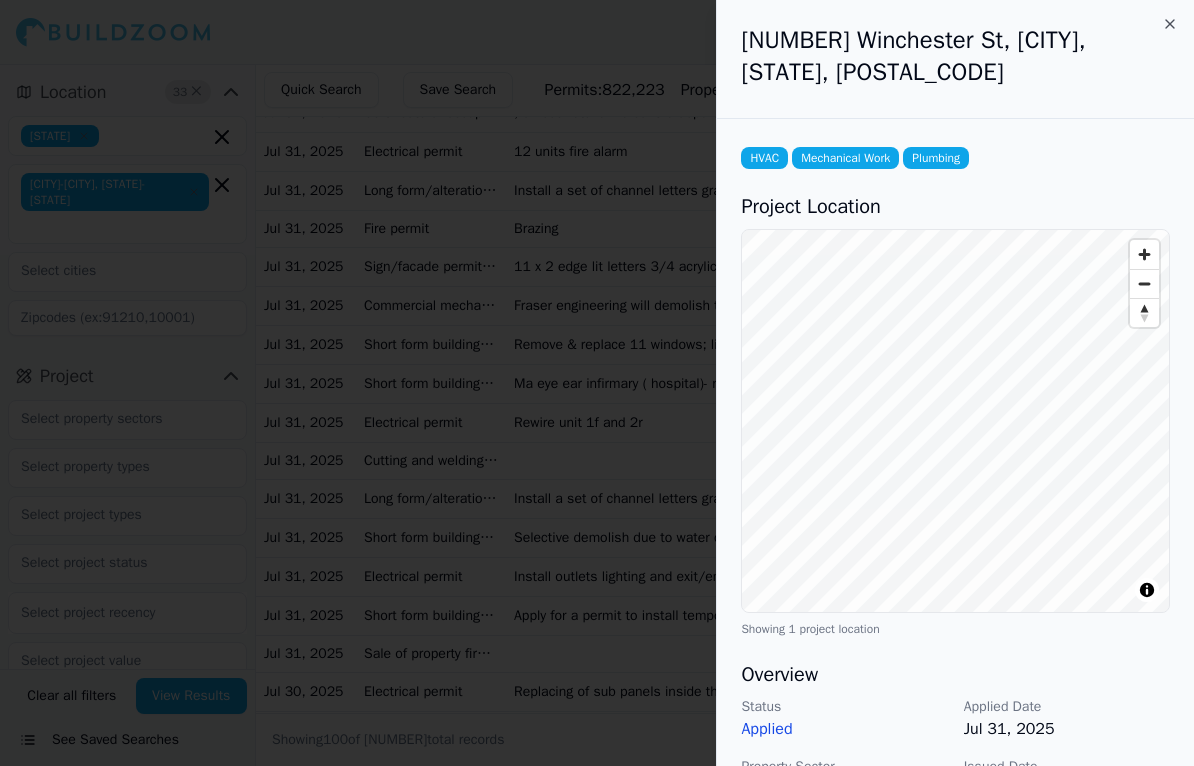 click 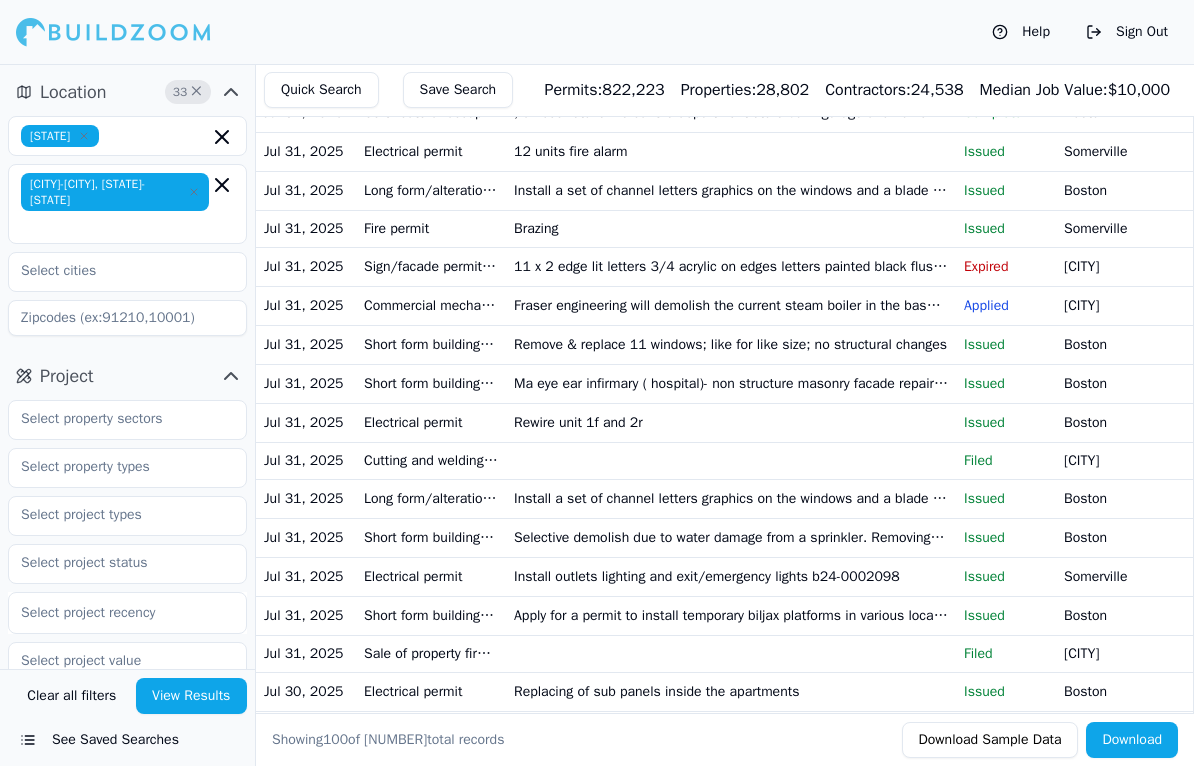 scroll, scrollTop: 0, scrollLeft: 0, axis: both 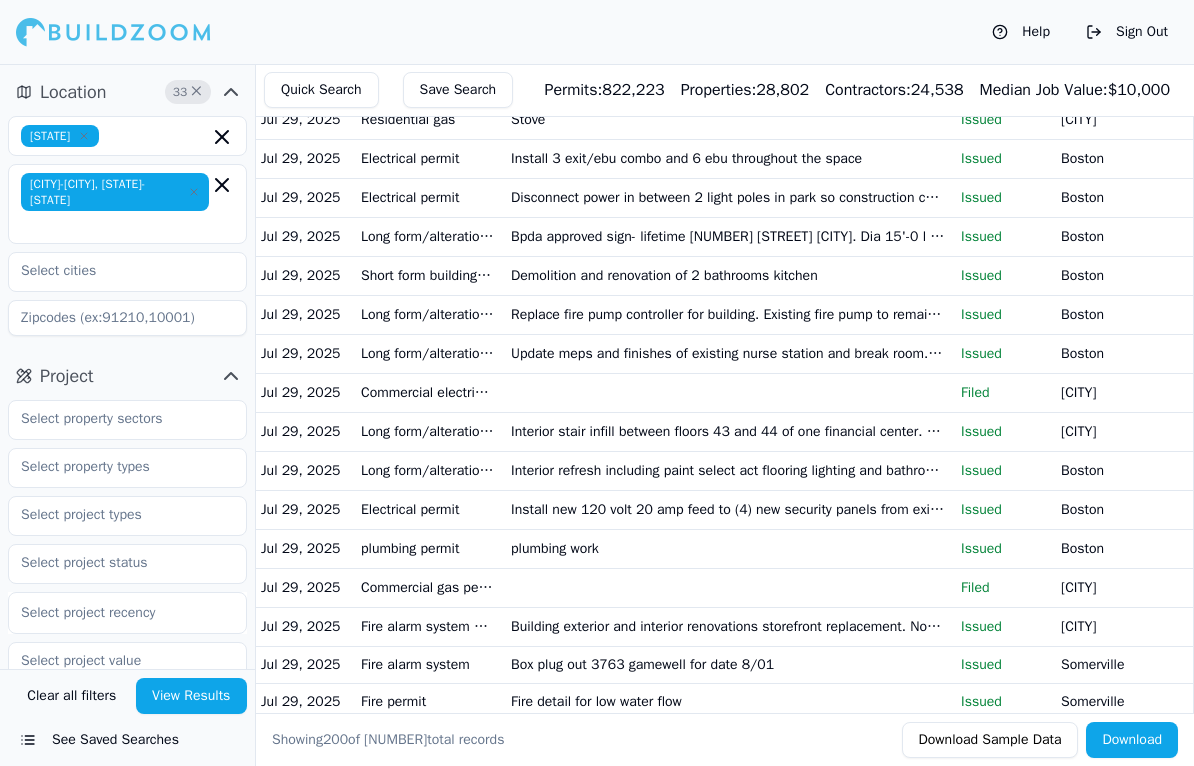 click on "Demolition and renovation of 2 bathrooms kitchen" at bounding box center (728, 275) 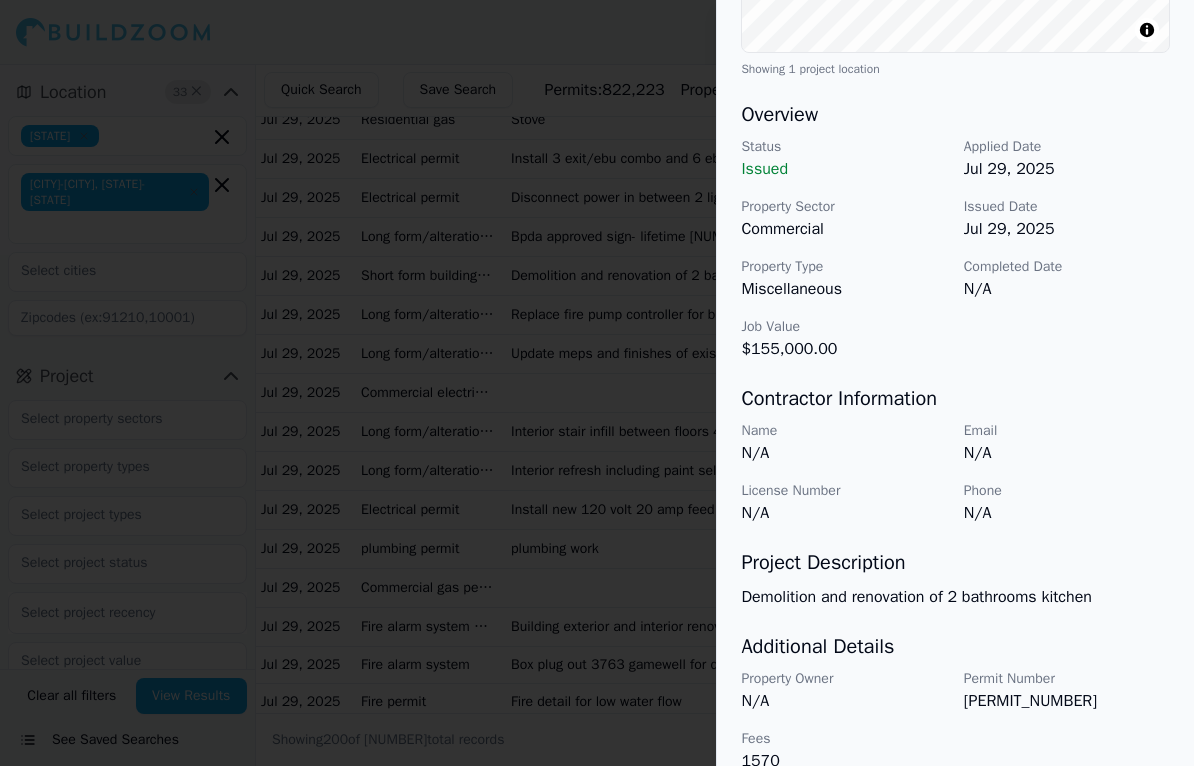 scroll, scrollTop: 559, scrollLeft: 0, axis: vertical 